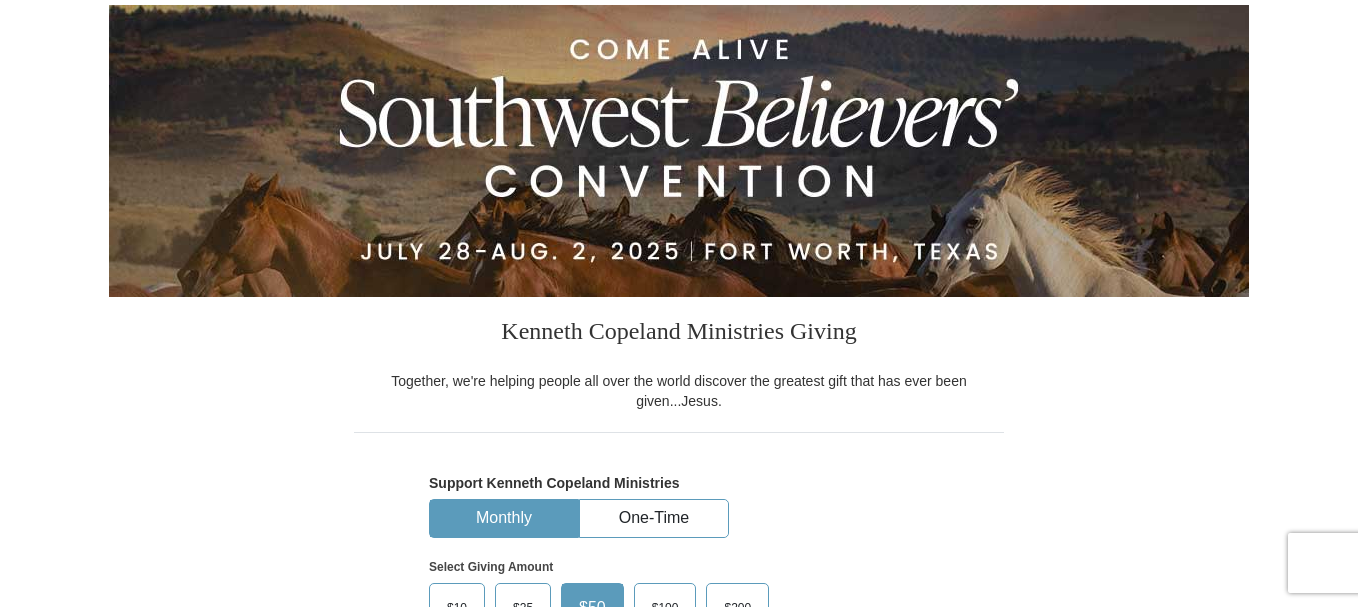 scroll, scrollTop: 360, scrollLeft: 0, axis: vertical 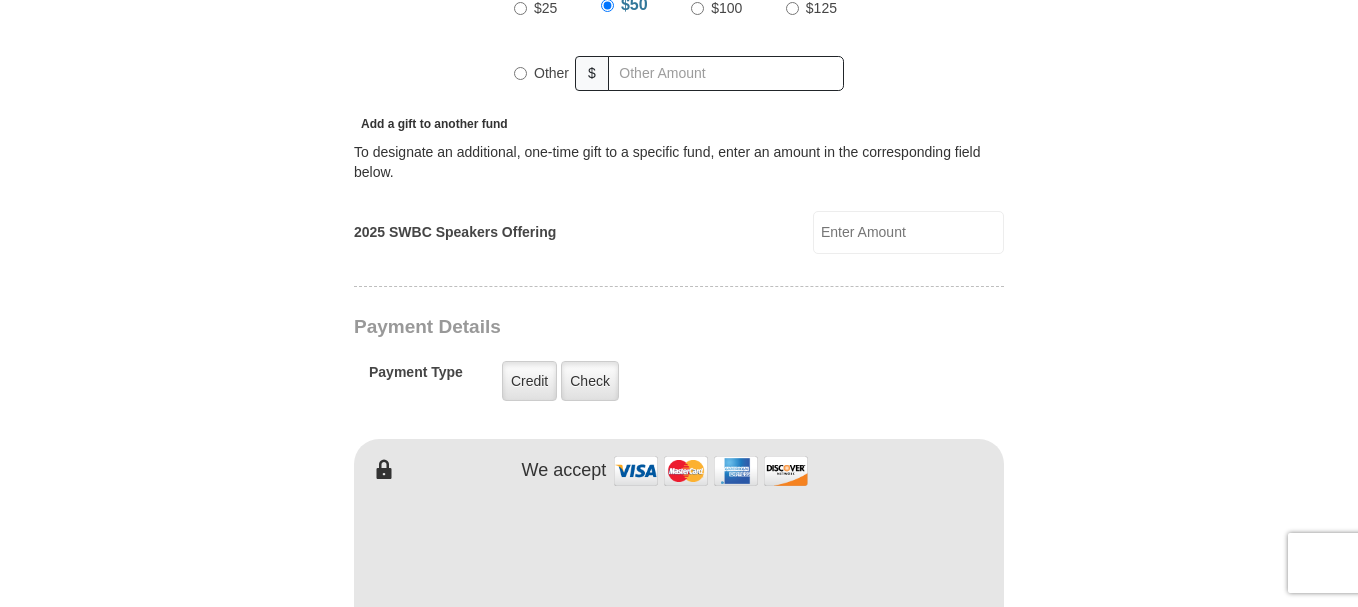 click on "2025 Southwest Believers’ Convention
When you give, you're helping us accomplish our God-given mission of maturing believers all over the world in the use of their faith—using every available voice. We're committed to broadcasting the voice of victory via live events, television, radio, podcasts, websites, social media and much more. One Word from God can change someone’s life forever, and you can be a part of making it happen! Help people experience how one word from God can change their lives—forever!
Select Giving Amount
Amount must be a valid number
The total gift cannot be less than $1.00
$25 $50 $100 $" at bounding box center [679, 649] 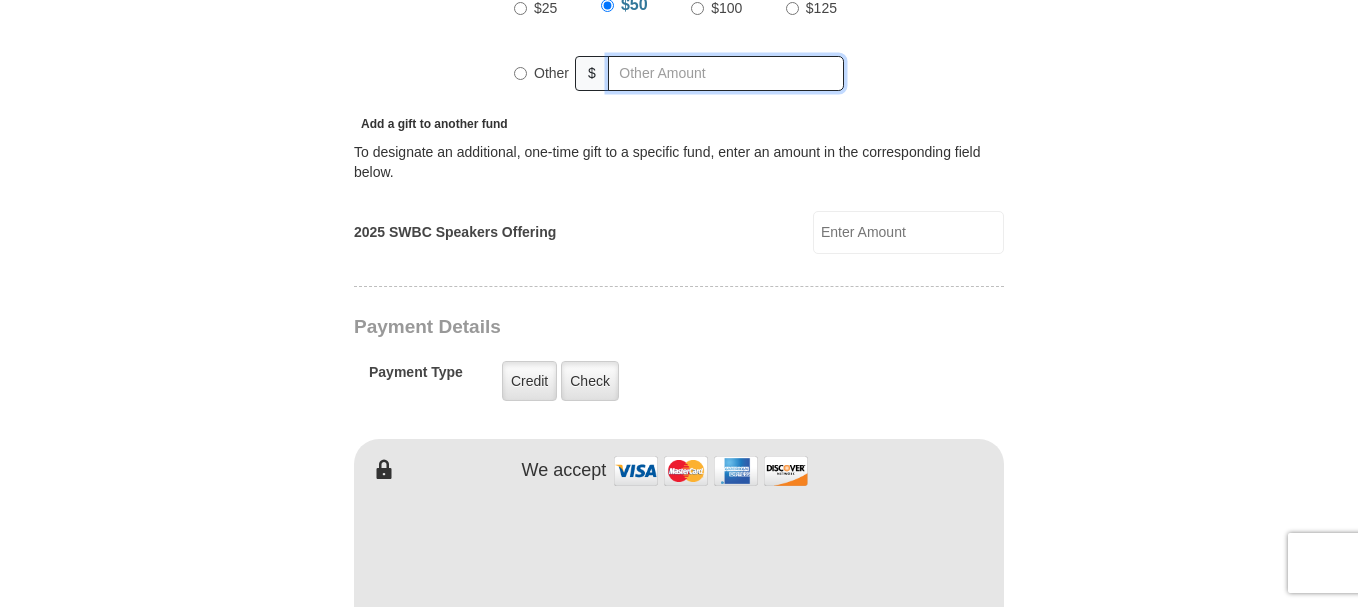 radio on "true" 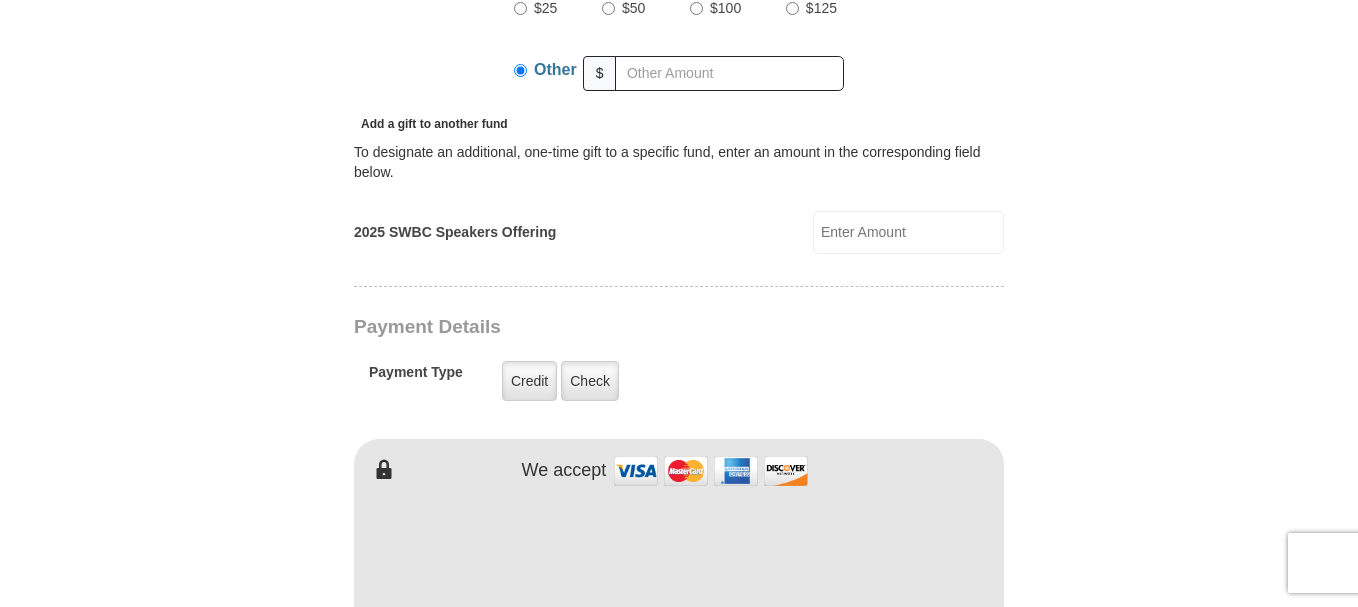 click on "2025 Southwest Believers’ Convention
When you give, you're helping us accomplish our God-given mission of maturing believers all over the world in the use of their faith—using every available voice. We're committed to broadcasting the voice of victory via live events, television, radio, podcasts, websites, social media and much more. One Word from God can change someone’s life forever, and you can be a part of making it happen! Help people experience how one word from God can change their lives—forever!
Select Giving Amount
Amount must be a valid number
The total gift cannot be less than $1.00
$25 $50 $100 $" at bounding box center [679, 649] 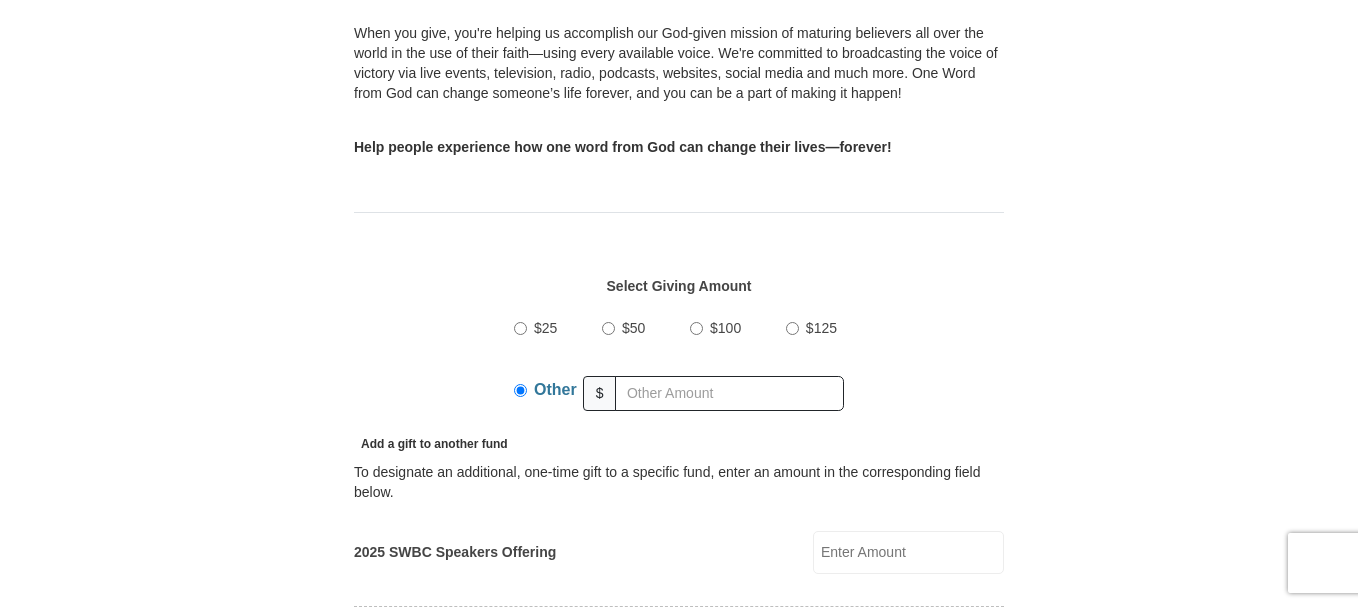 scroll, scrollTop: 600, scrollLeft: 0, axis: vertical 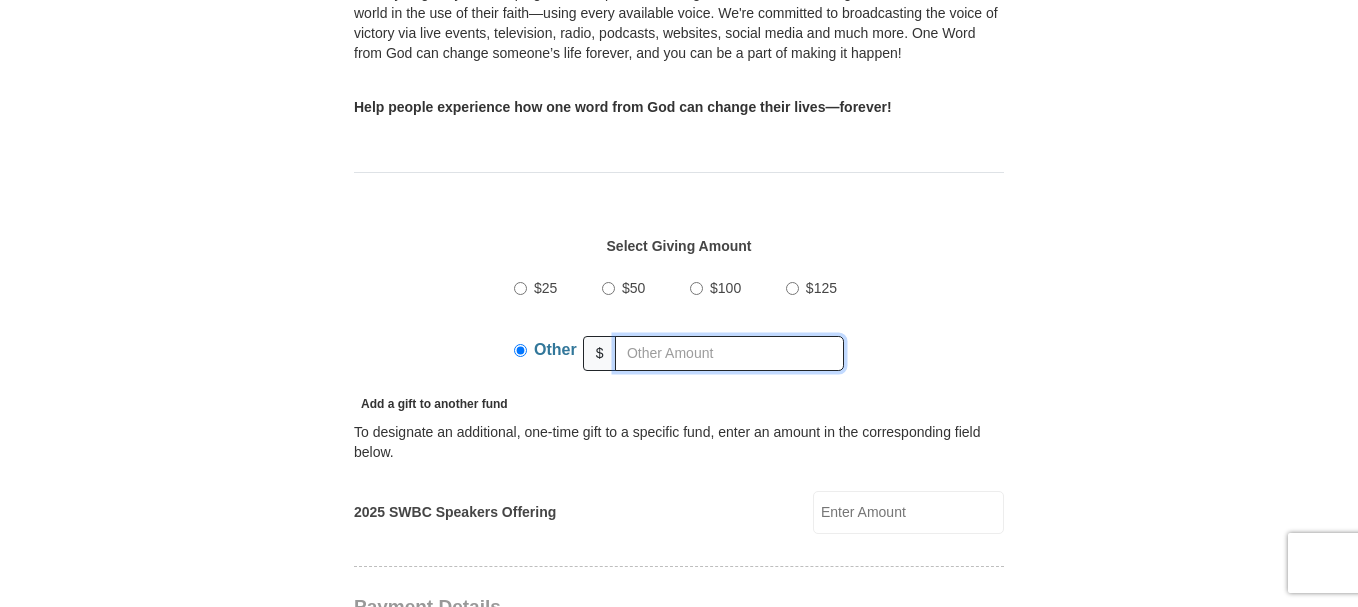 click at bounding box center [729, 353] 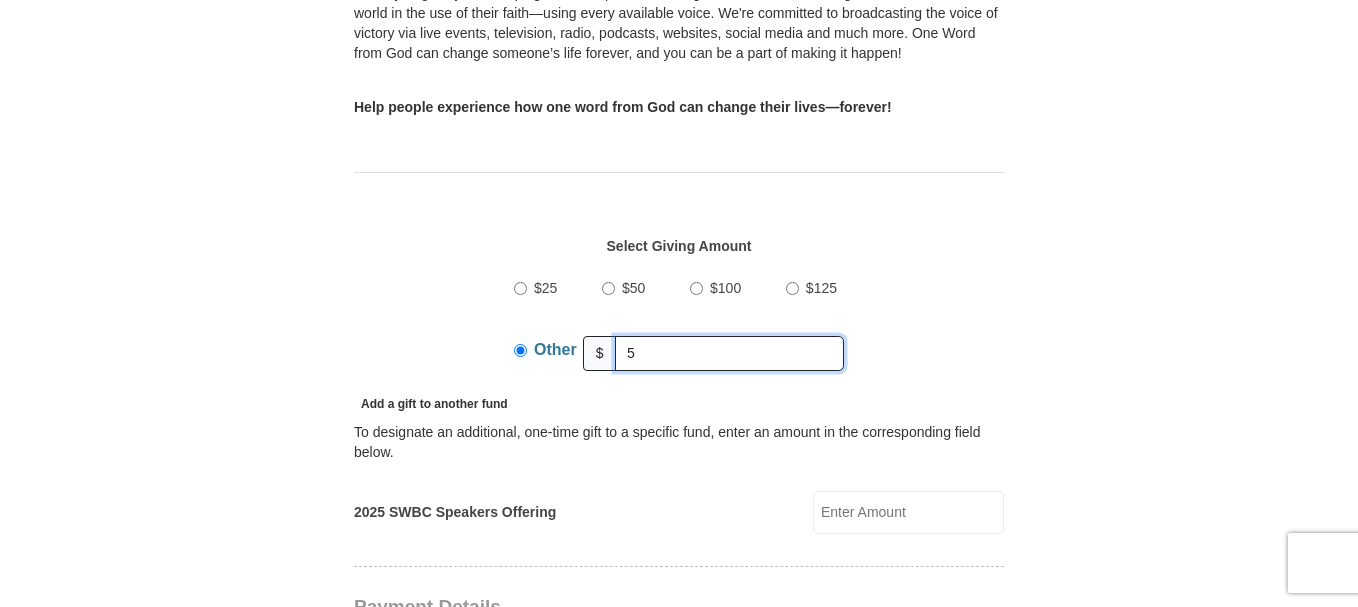 scroll, scrollTop: 1131, scrollLeft: 0, axis: vertical 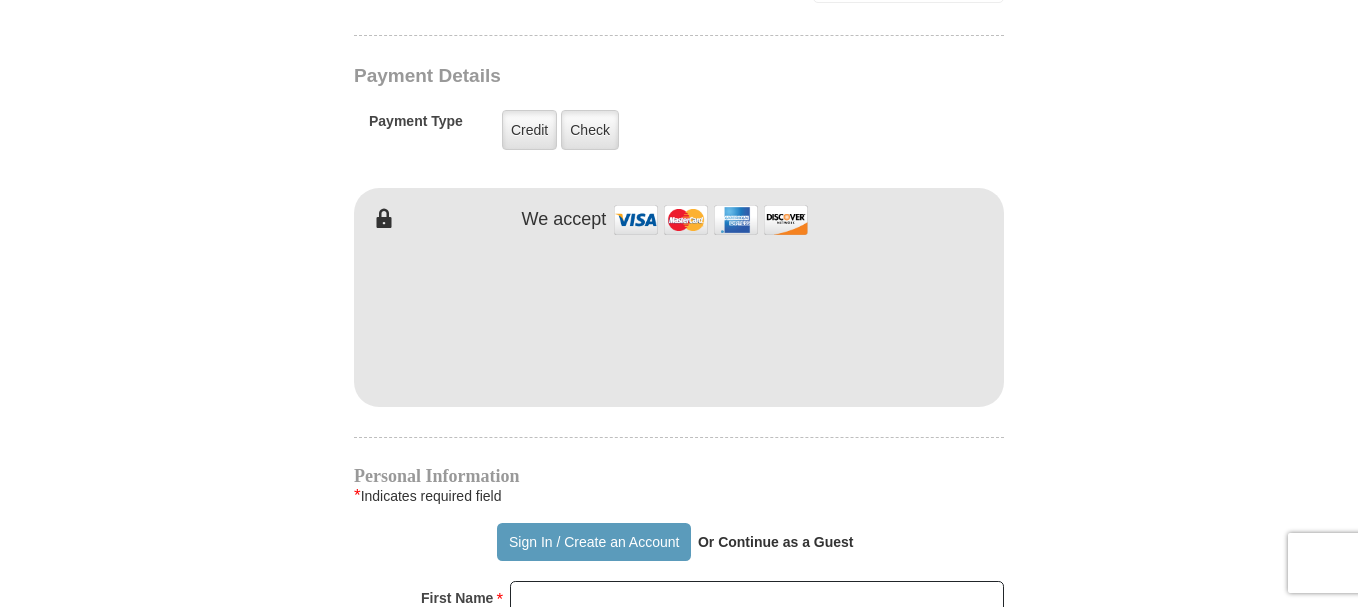 click on "2025 Southwest Believers’ Convention
When you give, you're helping us accomplish our God-given mission of maturing believers all over the world in the use of their faith—using every available voice. We're committed to broadcasting the voice of victory via live events, television, radio, podcasts, websites, social media and much more. One Word from God can change someone’s life forever, and you can be a part of making it happen! Help people experience how one word from God can change their lives—forever!
Select Giving Amount
Amount must be a valid number
The total gift cannot be less than $1.00
$25 $50 $100 $" at bounding box center (679, 398) 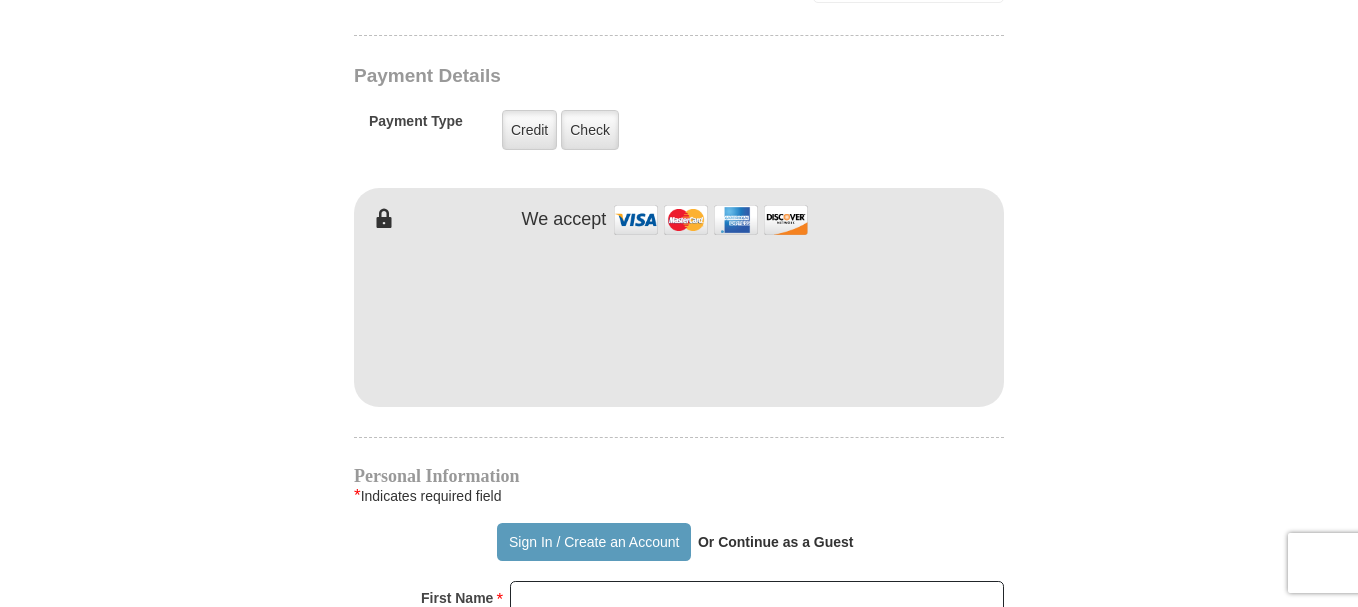 click on "2025 Southwest Believers’ Convention
When you give, you're helping us accomplish our God-given mission of maturing believers all over the world in the use of their faith—using every available voice. We're committed to broadcasting the voice of victory via live events, television, radio, podcasts, websites, social media and much more. One Word from God can change someone’s life forever, and you can be a part of making it happen! Help people experience how one word from God can change their lives—forever!
Select Giving Amount
Amount must be a valid number
The total gift cannot be less than $1.00
$25 $50 $100 $" at bounding box center [679, 398] 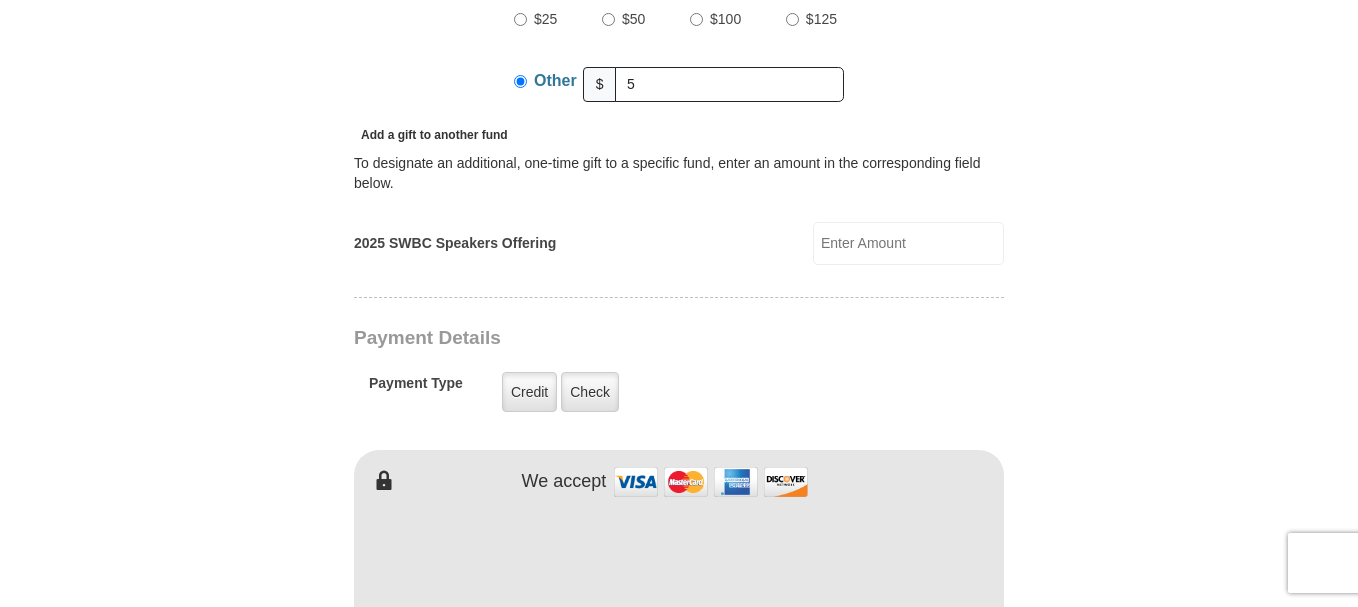 scroll, scrollTop: 909, scrollLeft: 0, axis: vertical 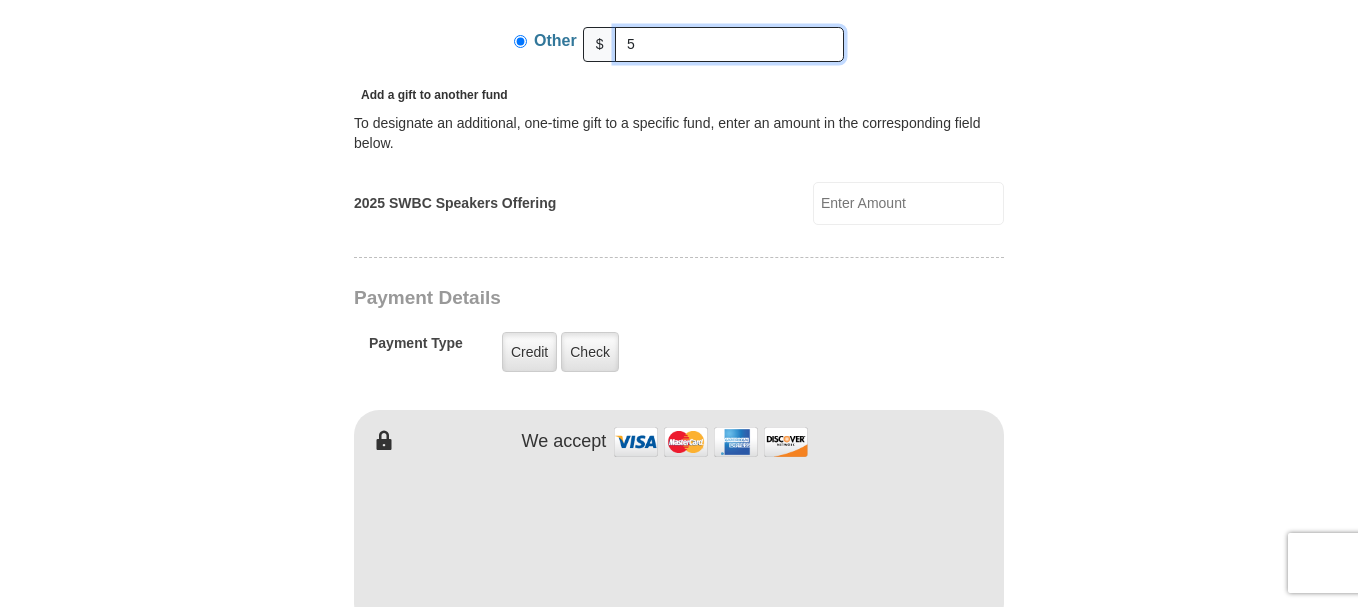 click on "5" at bounding box center [729, 44] 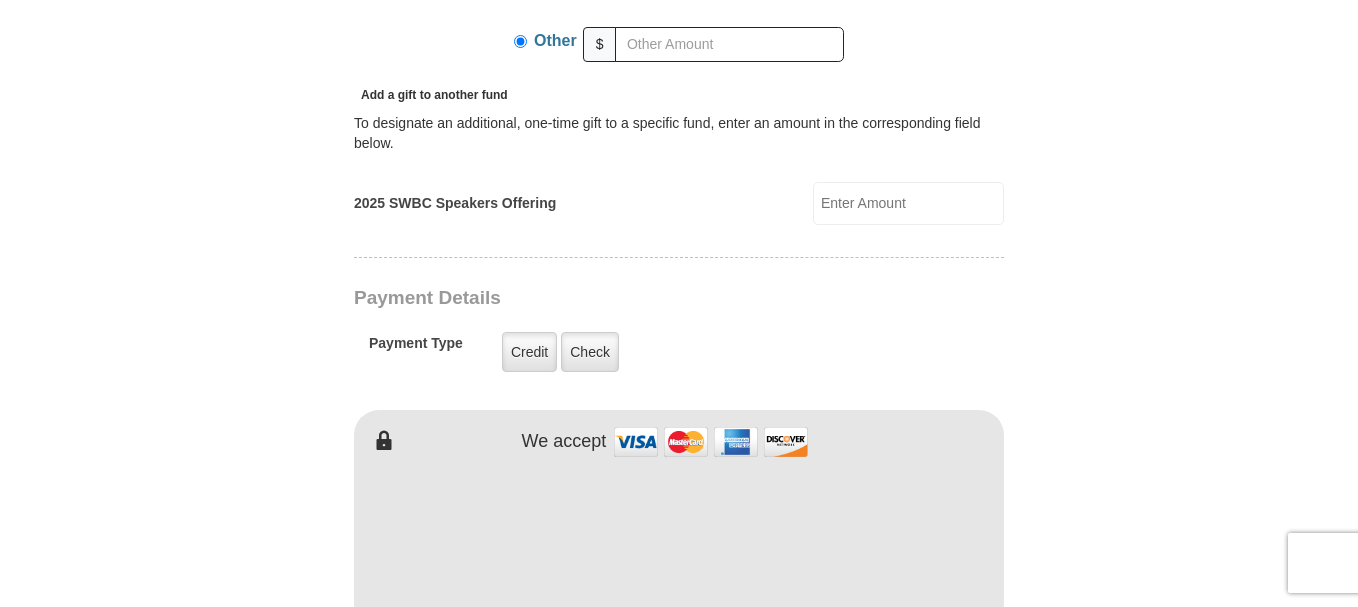 click on "2025 Southwest Believers’ Convention
When you give, you're helping us accomplish our God-given mission of maturing believers all over the world in the use of their faith—using every available voice. We're committed to broadcasting the voice of victory via live events, television, radio, podcasts, websites, social media and much more. One Word from God can change someone’s life forever, and you can be a part of making it happen! Help people experience how one word from God can change their lives—forever!
Select Giving Amount
Amount must be a valid number
The total gift cannot be less than $1.00
$25 $50 $100 $" at bounding box center [679, 620] 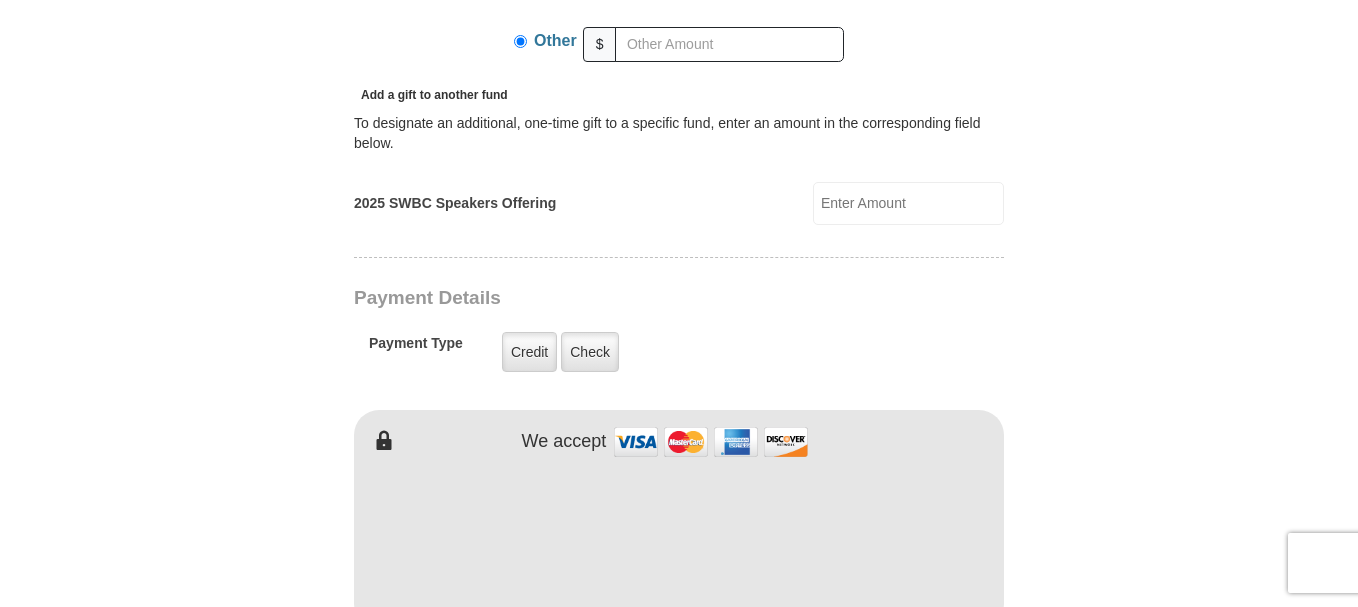 click on "2025 Southwest Believers’ Convention
When you give, you're helping us accomplish our God-given mission of maturing believers all over the world in the use of their faith—using every available voice. We're committed to broadcasting the voice of victory via live events, television, radio, podcasts, websites, social media and much more. One Word from God can change someone’s life forever, and you can be a part of making it happen! Help people experience how one word from God can change their lives—forever!
Select Giving Amount
Amount must be a valid number
The total gift cannot be less than $1.00
$25 $50 $100 $" at bounding box center [679, 620] 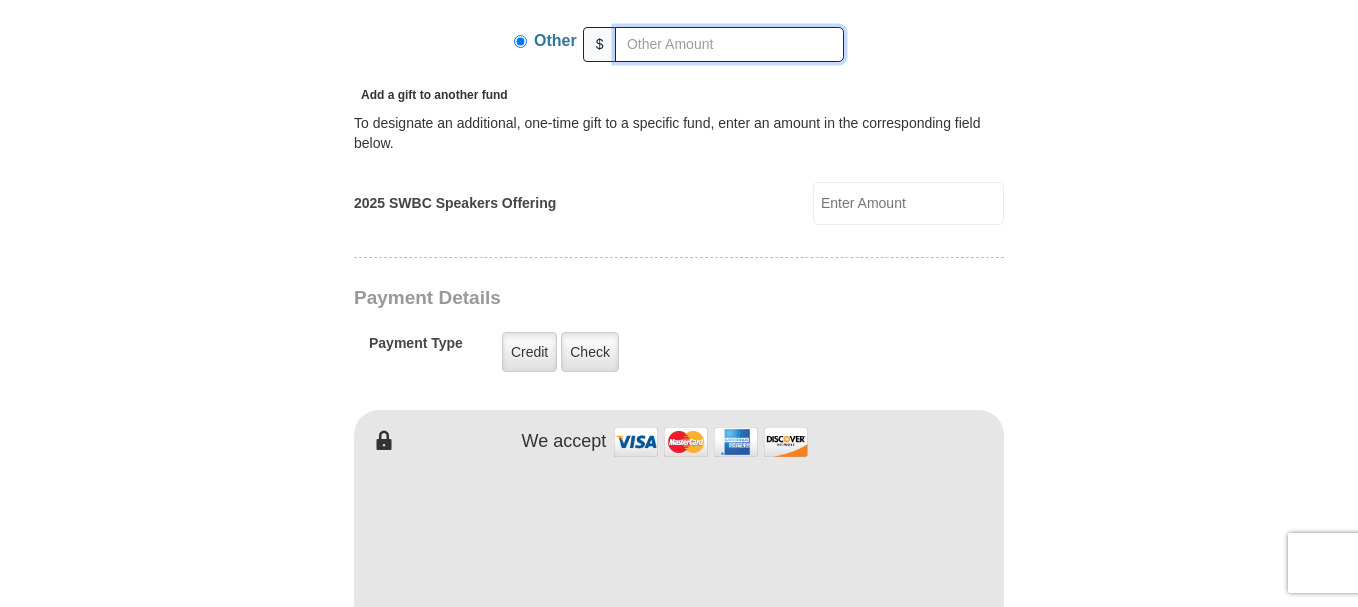 click at bounding box center (729, 44) 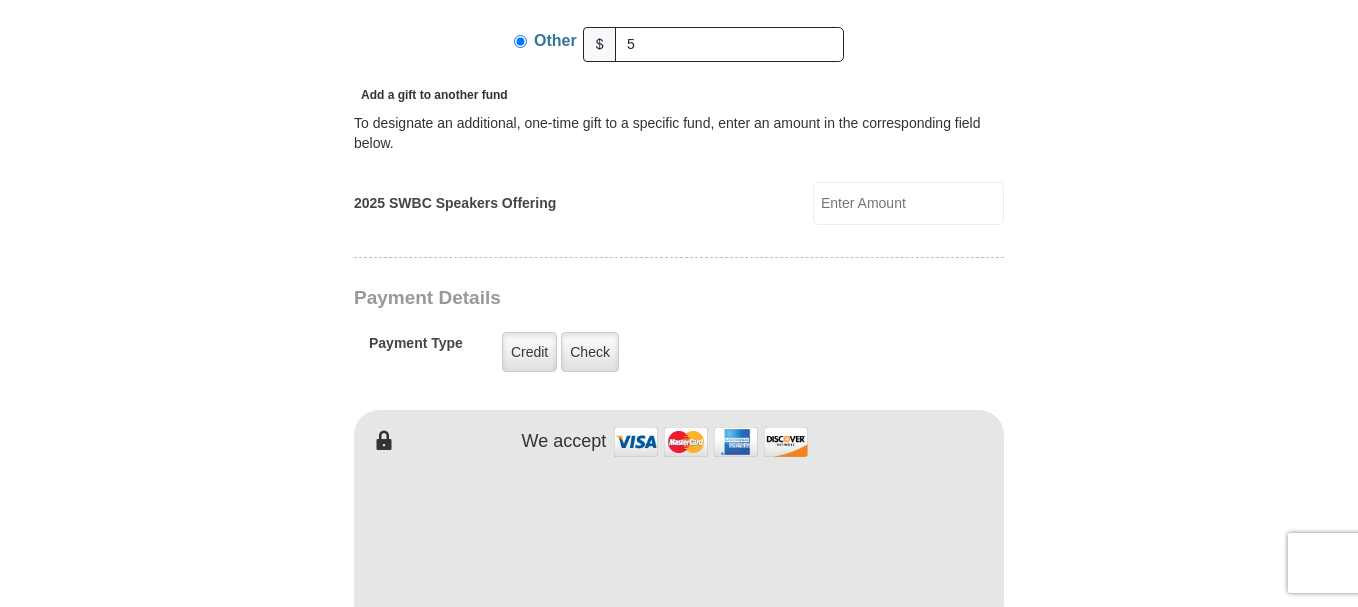 click on "2025 Southwest Believers’ Convention
When you give, you're helping us accomplish our God-given mission of maturing believers all over the world in the use of their faith—using every available voice. We're committed to broadcasting the voice of victory via live events, television, radio, podcasts, websites, social media and much more. One Word from God can change someone’s life forever, and you can be a part of making it happen! Help people experience how one word from God can change their lives—forever!
Select Giving Amount
Amount must be a valid number
The total gift cannot be less than $1.00
$25 $50 $100 $" at bounding box center [679, 620] 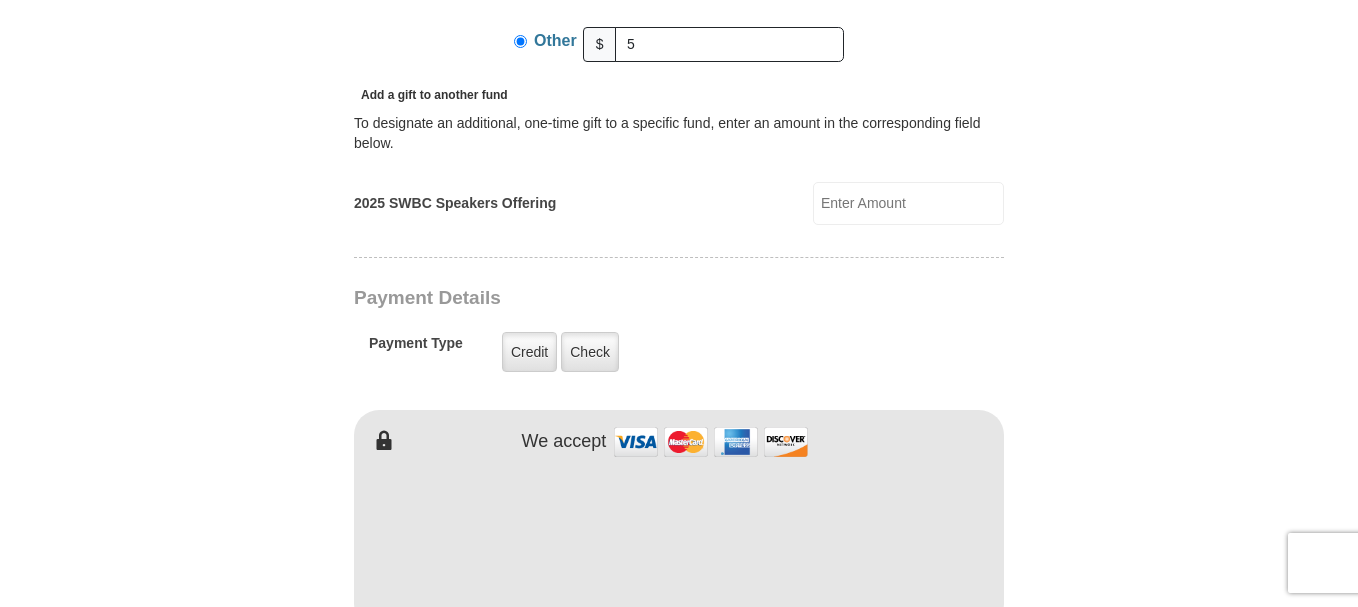 click on "2025 SWBC Speakers Offering" at bounding box center [455, 203] 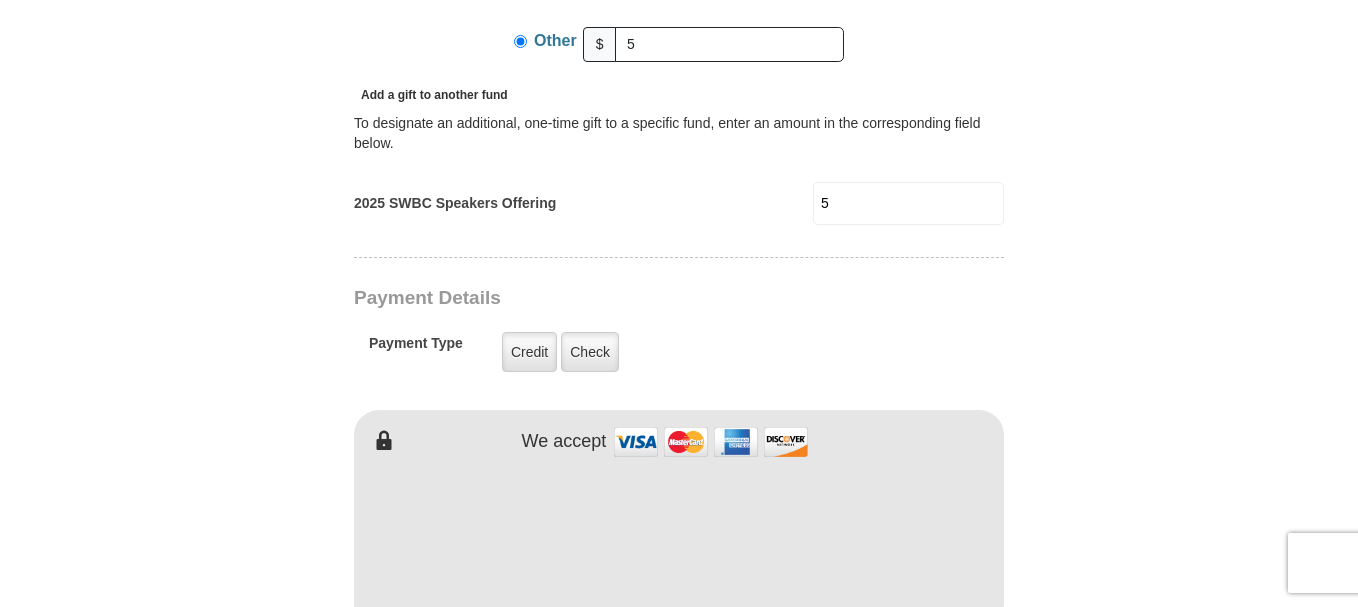type on "5" 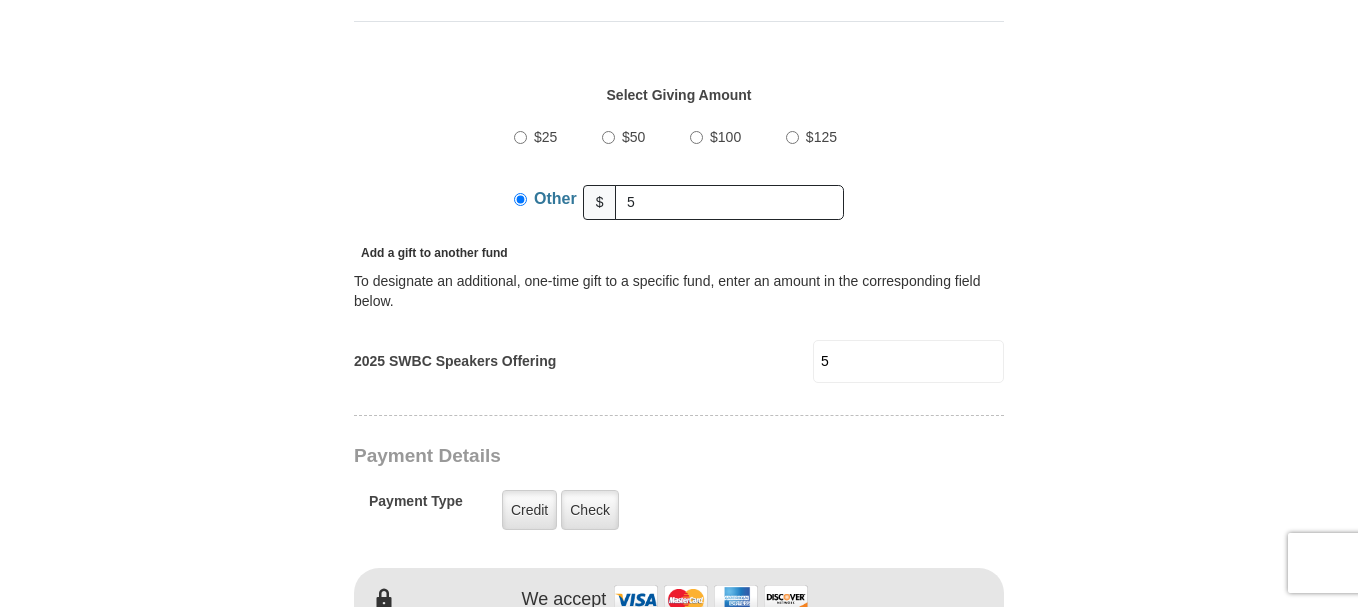scroll, scrollTop: 749, scrollLeft: 0, axis: vertical 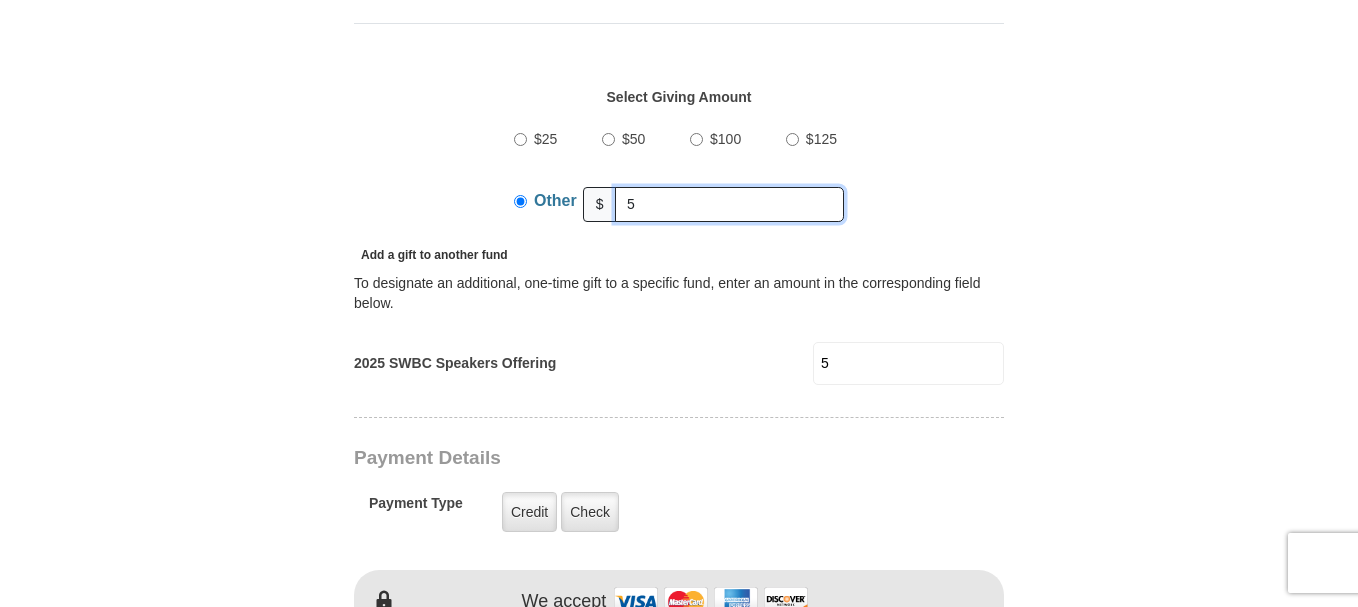 click on "5" at bounding box center [729, 204] 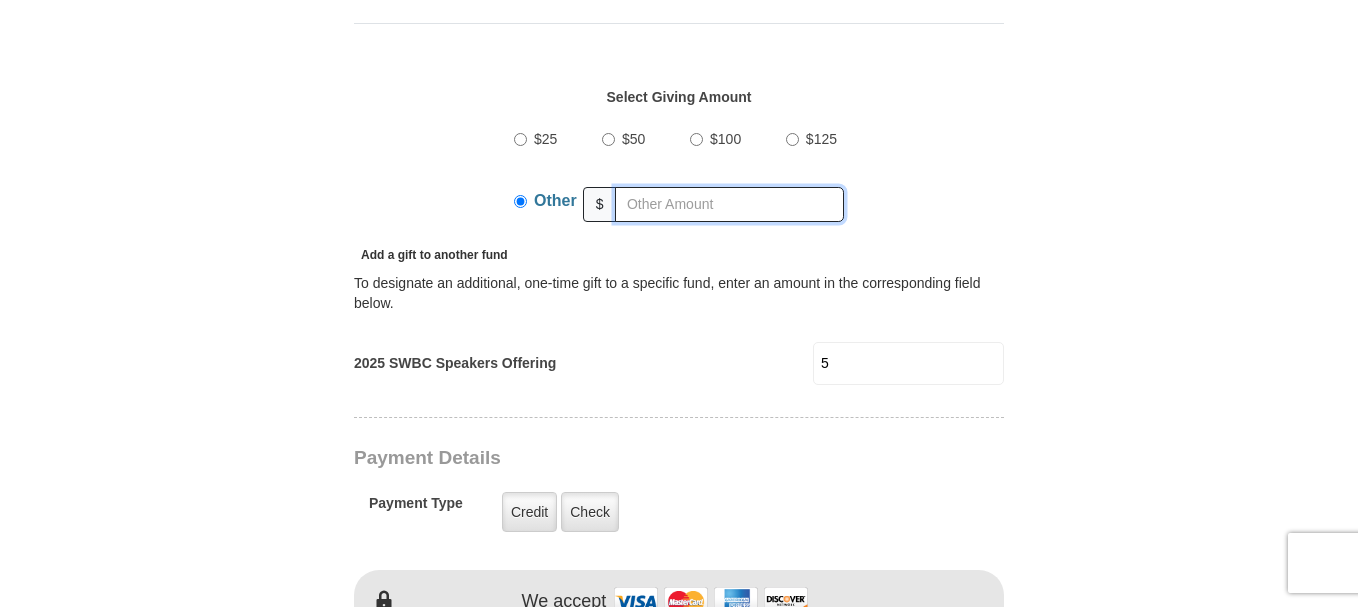 type 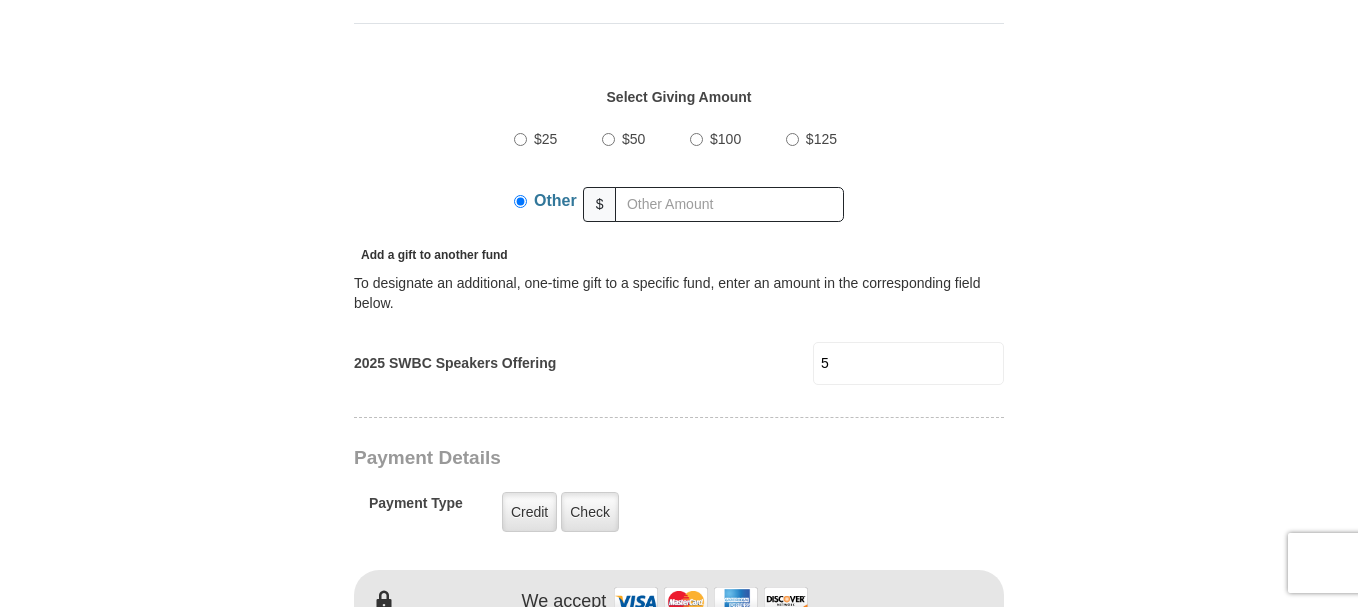 click on "2025 Southwest Believers’ Convention
When you give, you're helping us accomplish our God-given mission of maturing believers all over the world in the use of their faith—using every available voice. We're committed to broadcasting the voice of victory via live events, television, radio, podcasts, websites, social media and much more. One Word from God can change someone’s life forever, and you can be a part of making it happen! Help people experience how one word from God can change their lives—forever!
Select Giving Amount
Amount must be a valid number
$25" at bounding box center (679, 625) 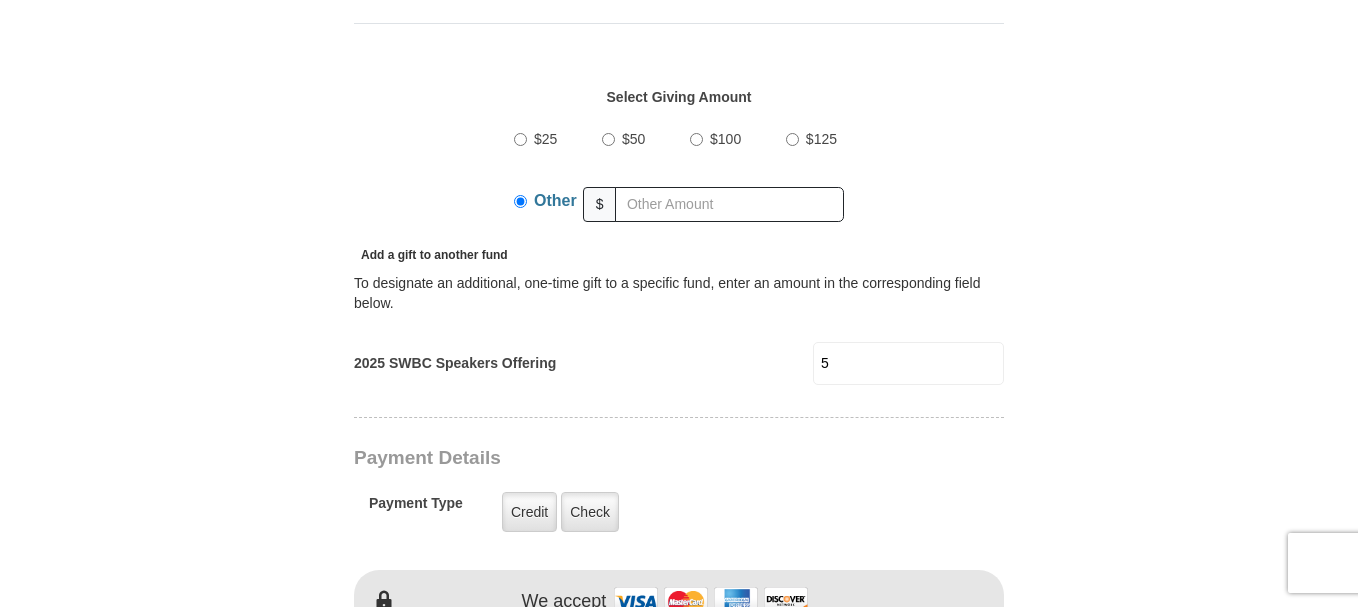 click on "2025 Southwest Believers’ Convention
When you give, you're helping us accomplish our God-given mission of maturing believers all over the world in the use of their faith—using every available voice. We're committed to broadcasting the voice of victory via live events, television, radio, podcasts, websites, social media and much more. One Word from God can change someone’s life forever, and you can be a part of making it happen! Help people experience how one word from God can change their lives—forever!
Select Giving Amount
Amount must be a valid number
$25" at bounding box center (679, 625) 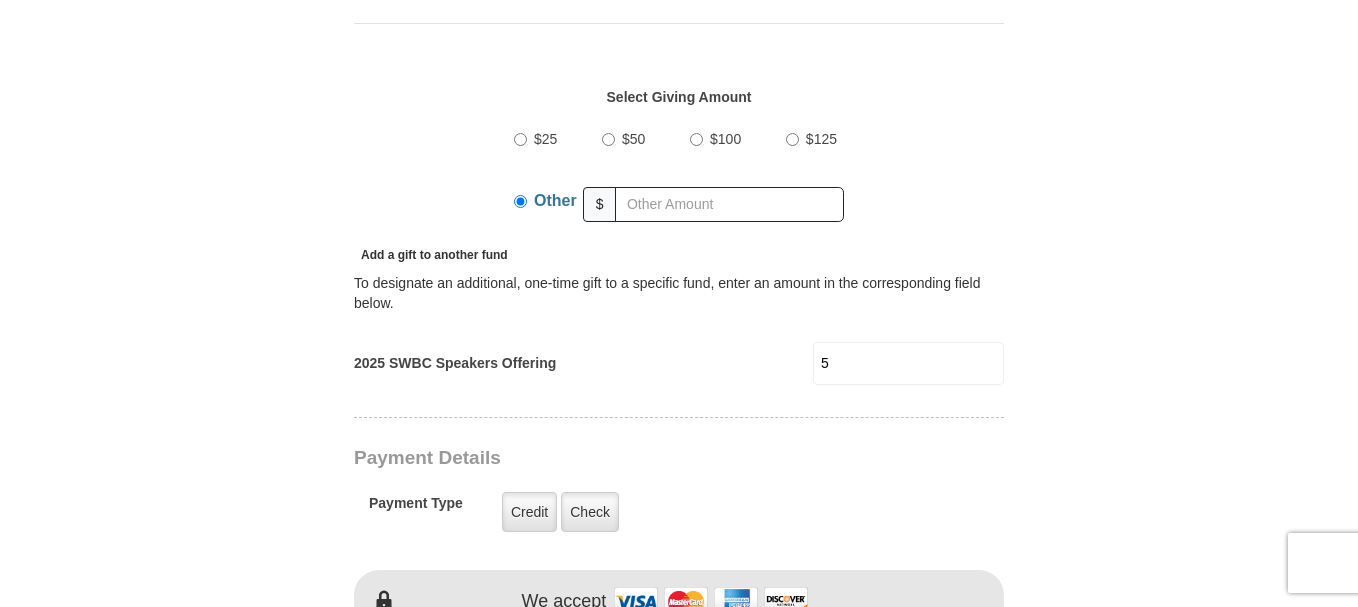 click on "Other" at bounding box center (520, 201) 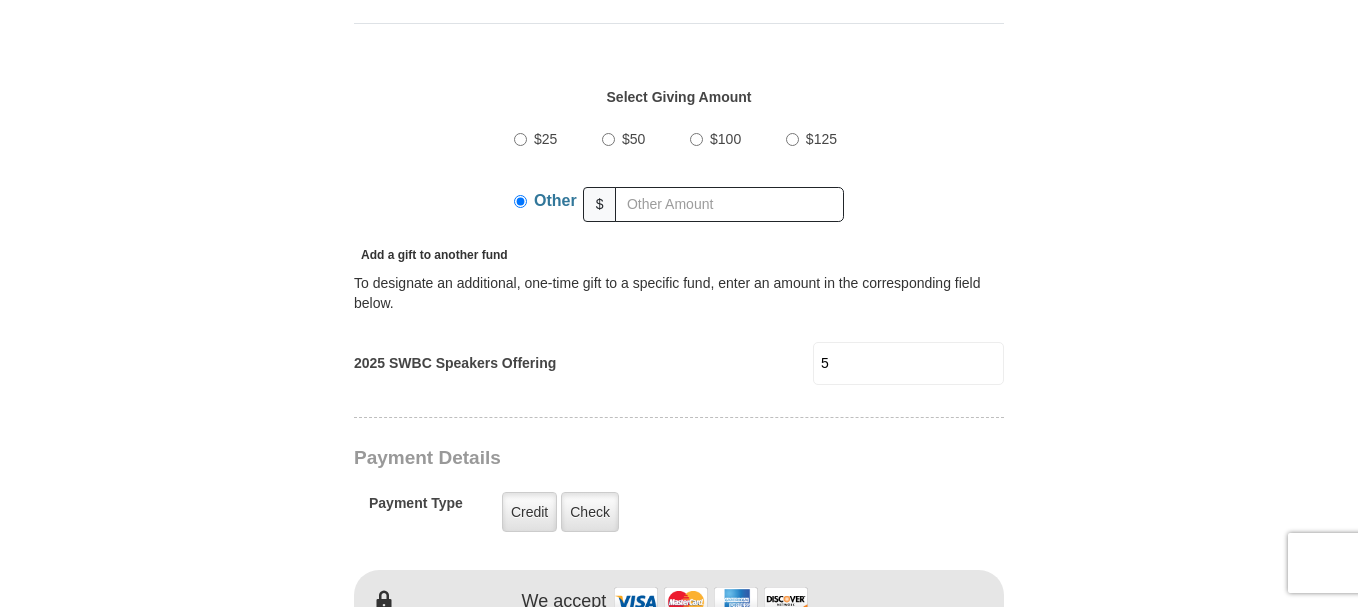 click on "2025 Southwest Believers’ Convention
When you give, you're helping us accomplish our God-given mission of maturing believers all over the world in the use of their faith—using every available voice. We're committed to broadcasting the voice of victory via live events, television, radio, podcasts, websites, social media and much more. One Word from God can change someone’s life forever, and you can be a part of making it happen! Help people experience how one word from God can change their lives—forever!
Select Giving Amount
Amount must be a valid number
The total gift cannot be less than $1.00
$25 $50 $100 $" at bounding box center [679, 796] 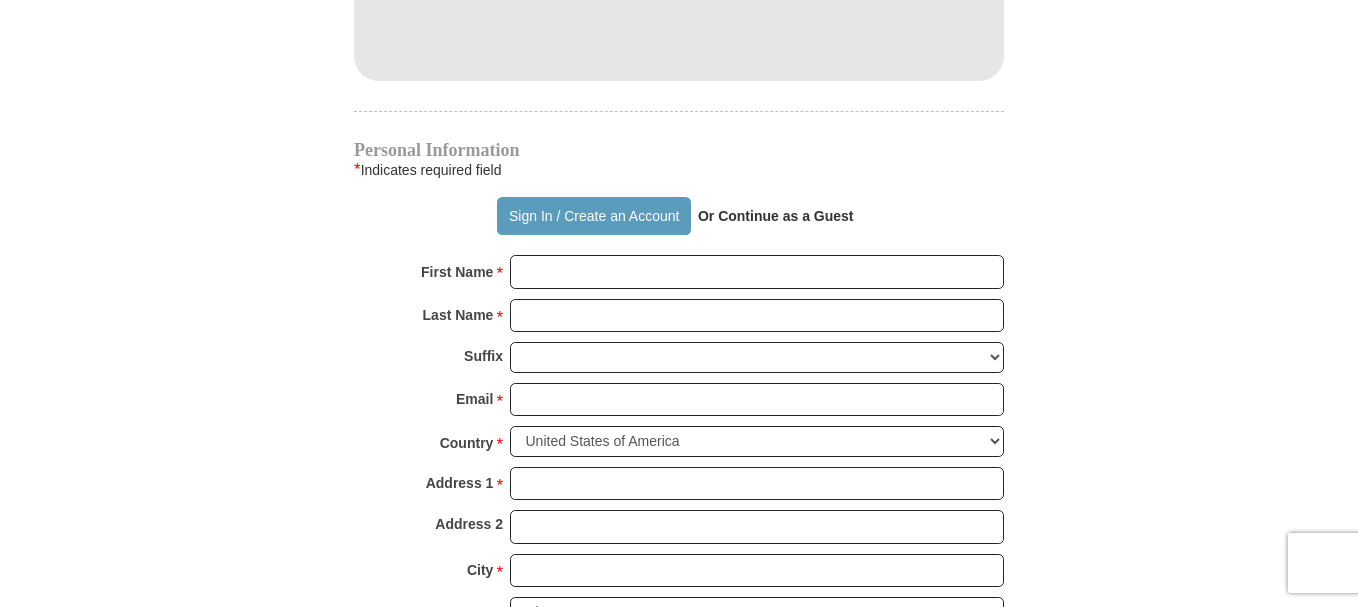 scroll, scrollTop: 1589, scrollLeft: 0, axis: vertical 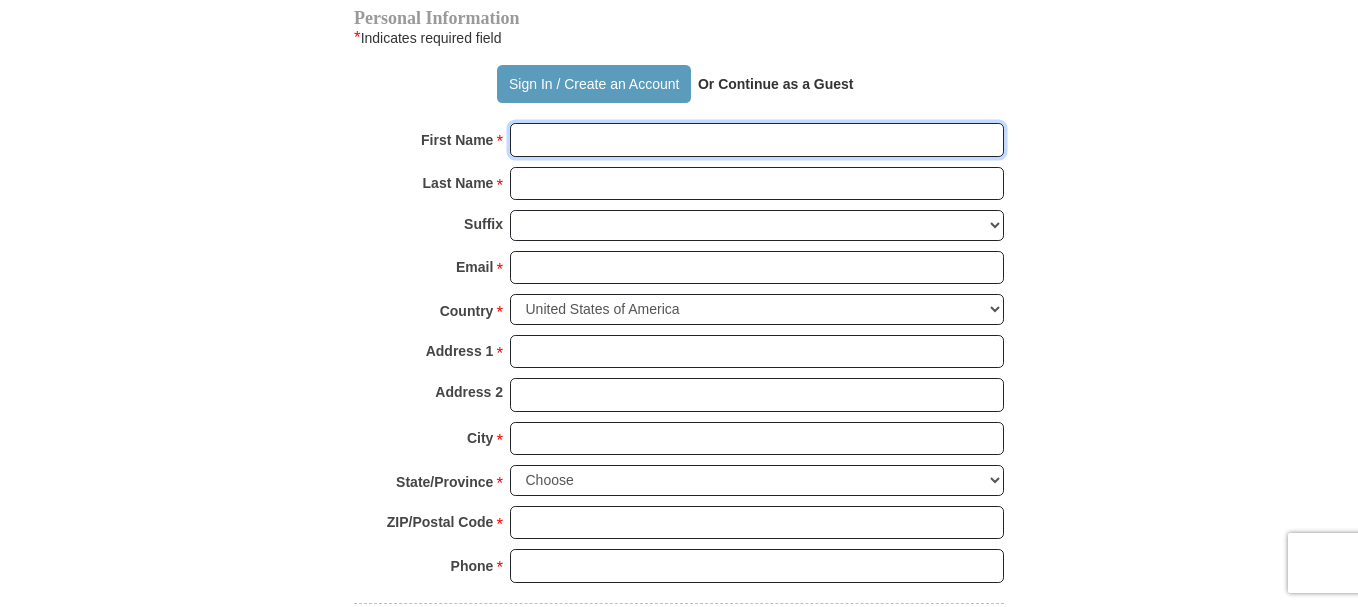 click on "First Name
*" at bounding box center (757, 140) 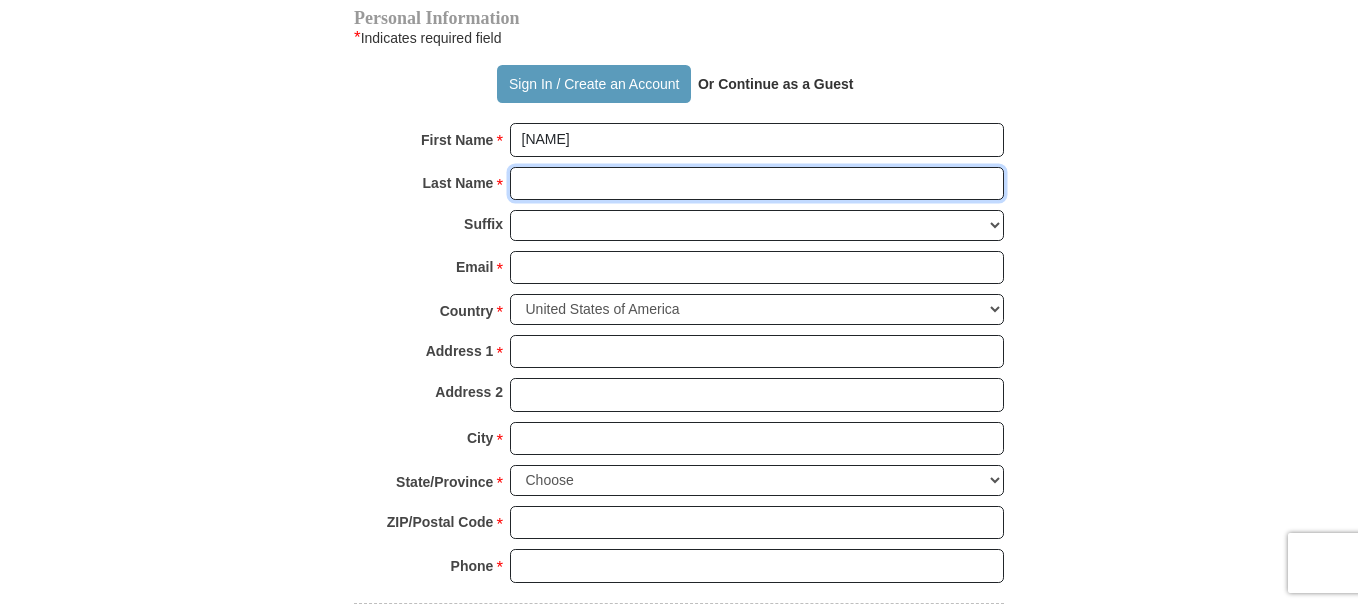 click on "Last Name
*" at bounding box center (757, 184) 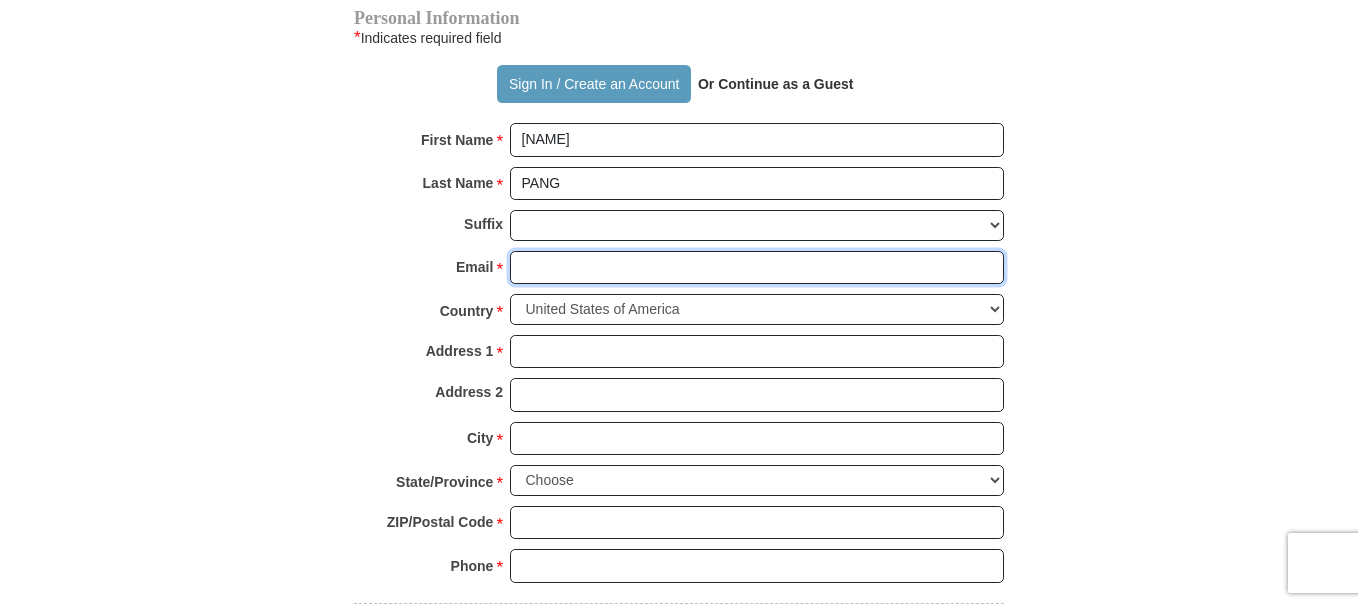 click on "Email
*" at bounding box center (757, 268) 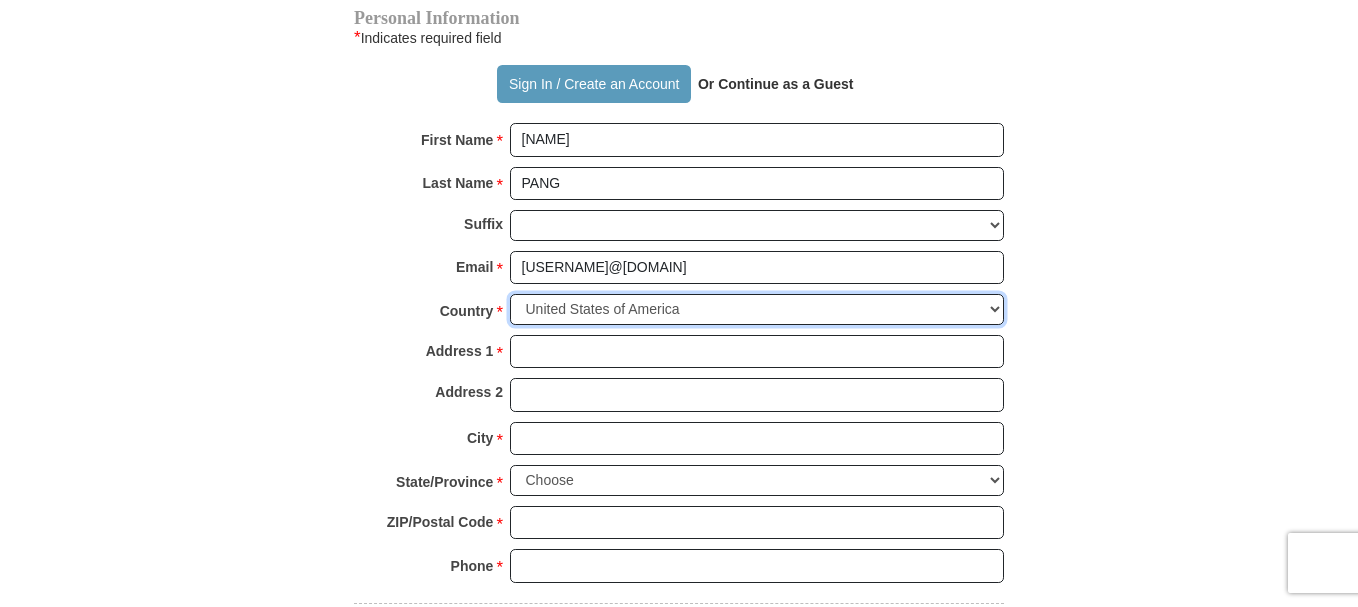 click on "United States of America Canada Antigua and Barbuda Argentina Armenia Aruba Australia Austria Azerbaijan Bahamas Bangladesh Barbados Belarus Belgium Belize Bermuda Bolivia Bosnia and Herzegovina Brazil Bulgaria Cayman Islands Chile China Colombia Costa Rica Croatia Cuba Cyprus Czech Republic Denmark Dominican Republic Ecuador Egypt Estonia Finland France Germany Gibraltar Greece Grenada Guatemala Guyana Hong Kong Hungary Iceland India Indonesia Ireland Israel Italy Jamaica Japan Jordan Kazakhstan Kenya Kuwait Malaysia Mexico Mozambique New Zealand Nigeria Norway Oman Pakistan Paraguay Peoples Democratic Republic of Korea Peru Poland Portugal Puerto Rico Qatar Republic of Georgia Republic of South Korea Romania Russia Saint Vincent and the Grenadines Saudi Arabia Singapore Slovakia Slovenia South Africa Spain Sri Lanka Sweden Switzerland Taiwan Thailand The Netherlands The Philippines Trinidad and Tobago Turkey Ukraine United Arab Emirates United Kingdom United States Minor Outlying Islands Uruguay Uzbekistan" at bounding box center (757, 309) 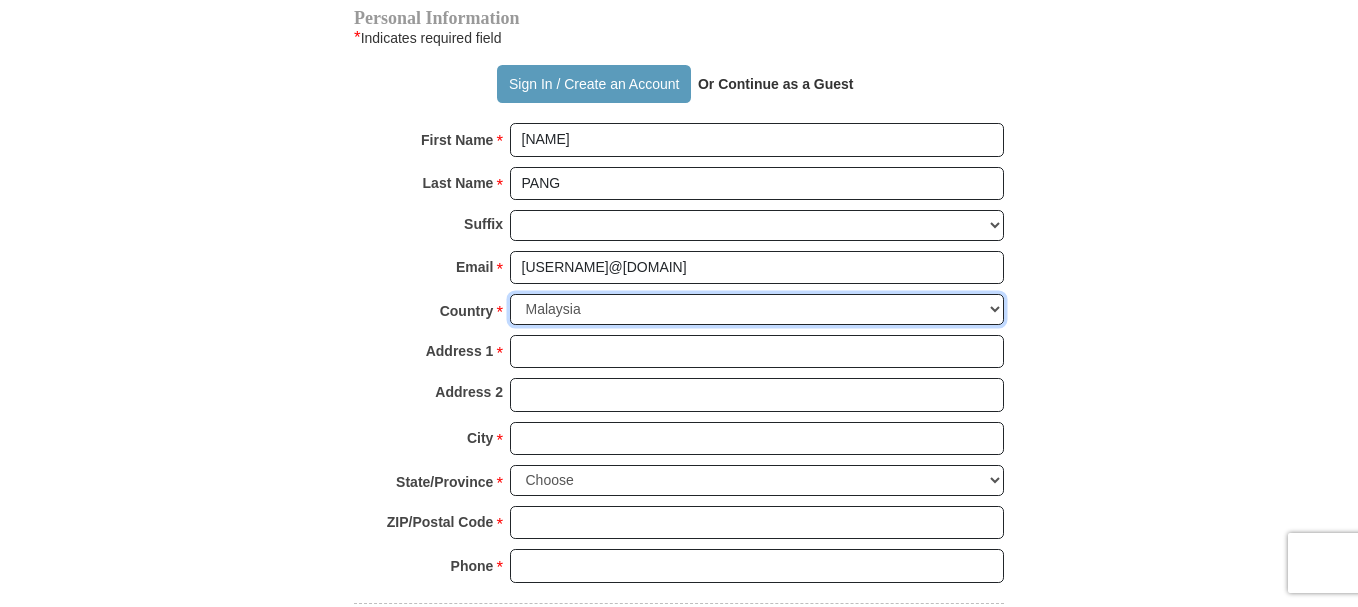 click on "United States of America Canada Antigua and Barbuda Argentina Armenia Aruba Australia Austria Azerbaijan Bahamas Bangladesh Barbados Belarus Belgium Belize Bermuda Bolivia Bosnia and Herzegovina Brazil Bulgaria Cayman Islands Chile China Colombia Costa Rica Croatia Cuba Cyprus Czech Republic Denmark Dominican Republic Ecuador Egypt Estonia Finland France Germany Gibraltar Greece Grenada Guatemala Guyana Hong Kong Hungary Iceland India Indonesia Ireland Israel Italy Jamaica Japan Jordan Kazakhstan Kenya Kuwait Malaysia Mexico Mozambique New Zealand Nigeria Norway Oman Pakistan Paraguay Peoples Democratic Republic of Korea Peru Poland Portugal Puerto Rico Qatar Republic of Georgia Republic of South Korea Romania Russia Saint Vincent and the Grenadines Saudi Arabia Singapore Slovakia Slovenia South Africa Spain Sri Lanka Sweden Switzerland Taiwan Thailand The Netherlands The Philippines Trinidad and Tobago Turkey Ukraine United Arab Emirates United Kingdom United States Minor Outlying Islands Uruguay Uzbekistan" at bounding box center (757, 309) 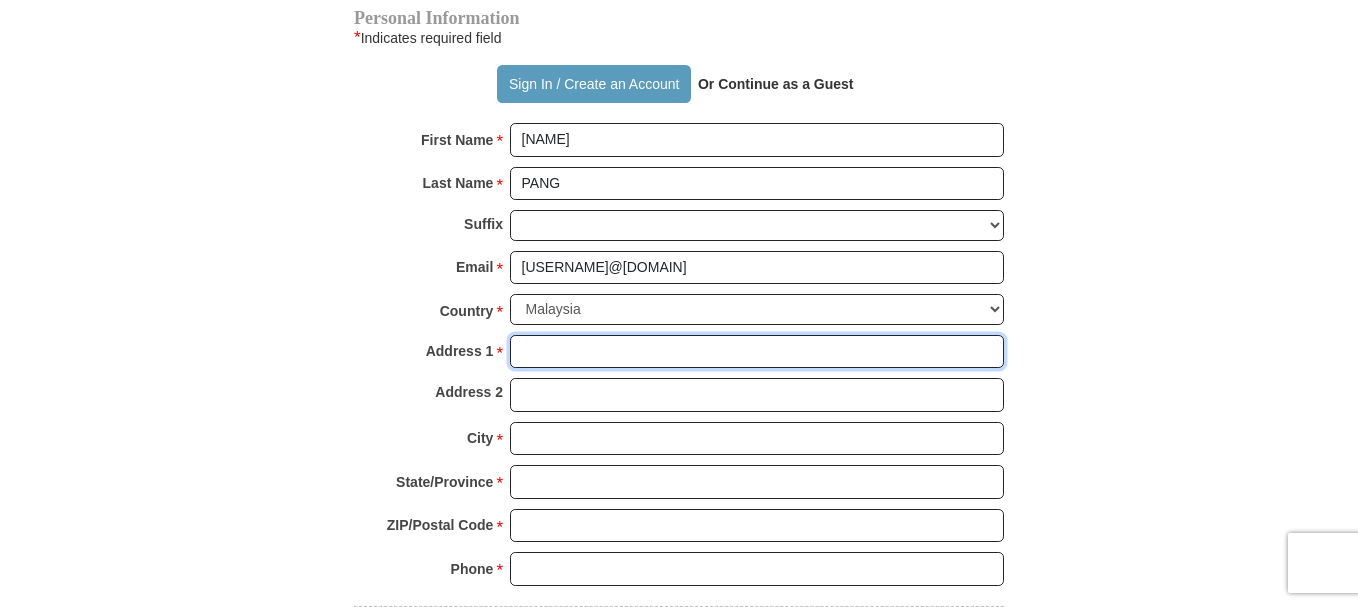 click on "Address 1
*" at bounding box center (757, 352) 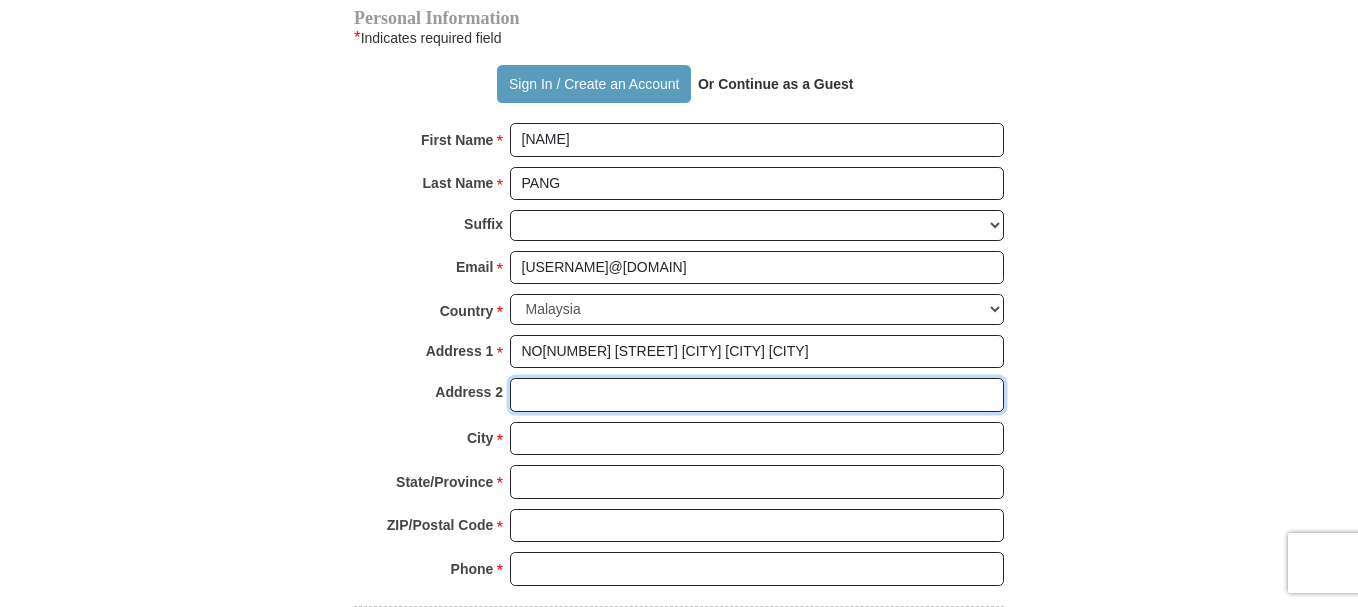 click on "Address 2" at bounding box center (757, 395) 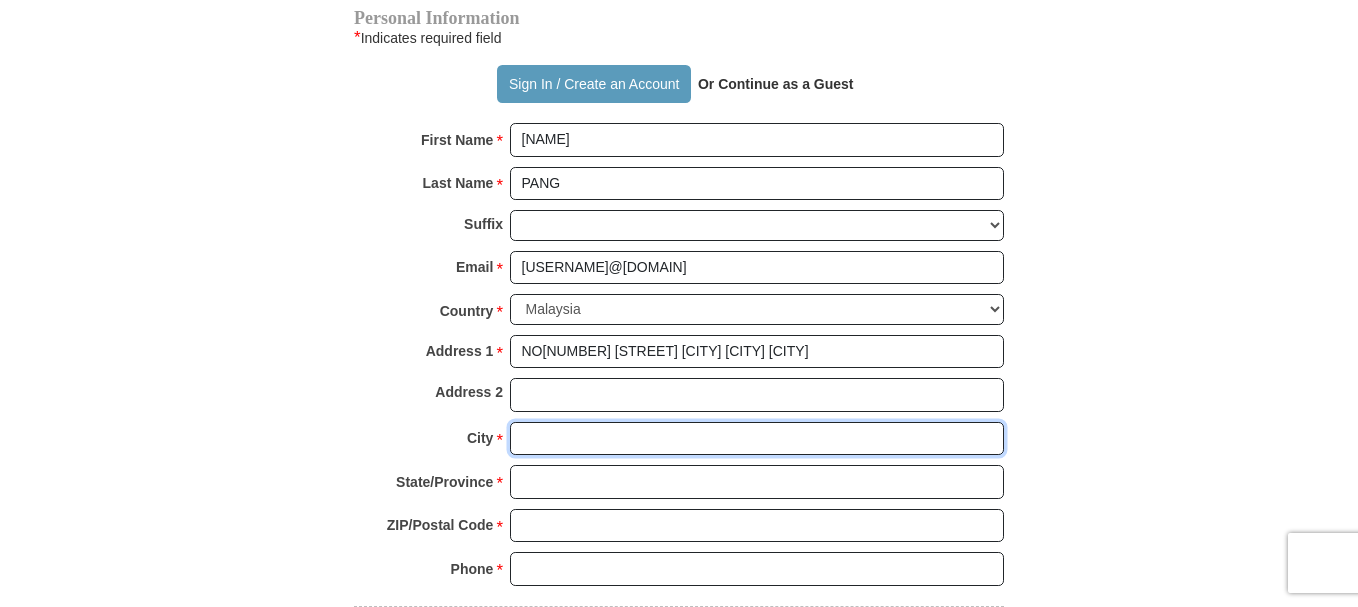 click on "City
*" at bounding box center [757, 439] 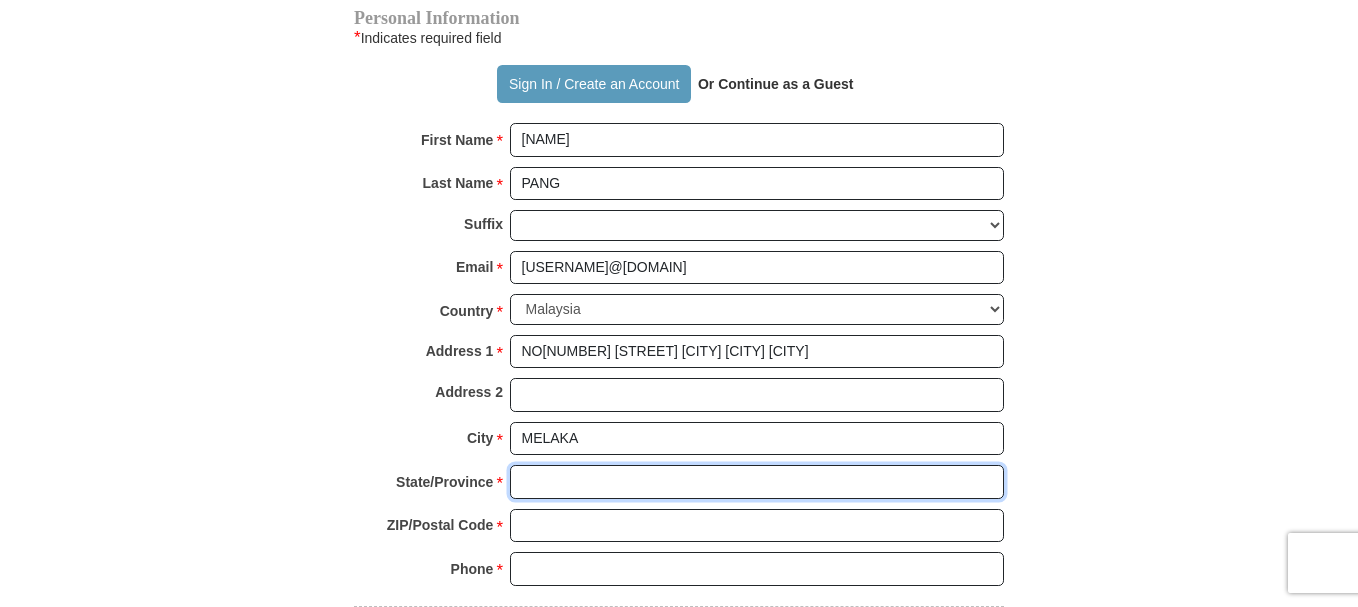 click on "[STATE]/Province
*" at bounding box center [757, 482] 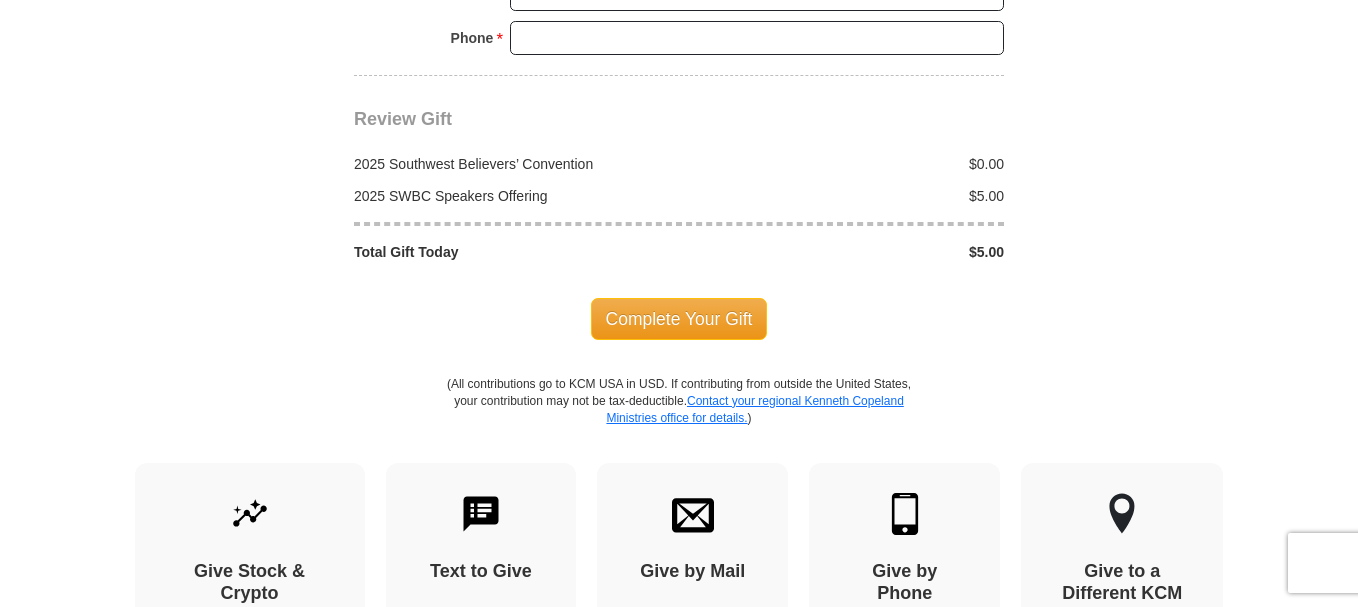 scroll, scrollTop: 2651, scrollLeft: 0, axis: vertical 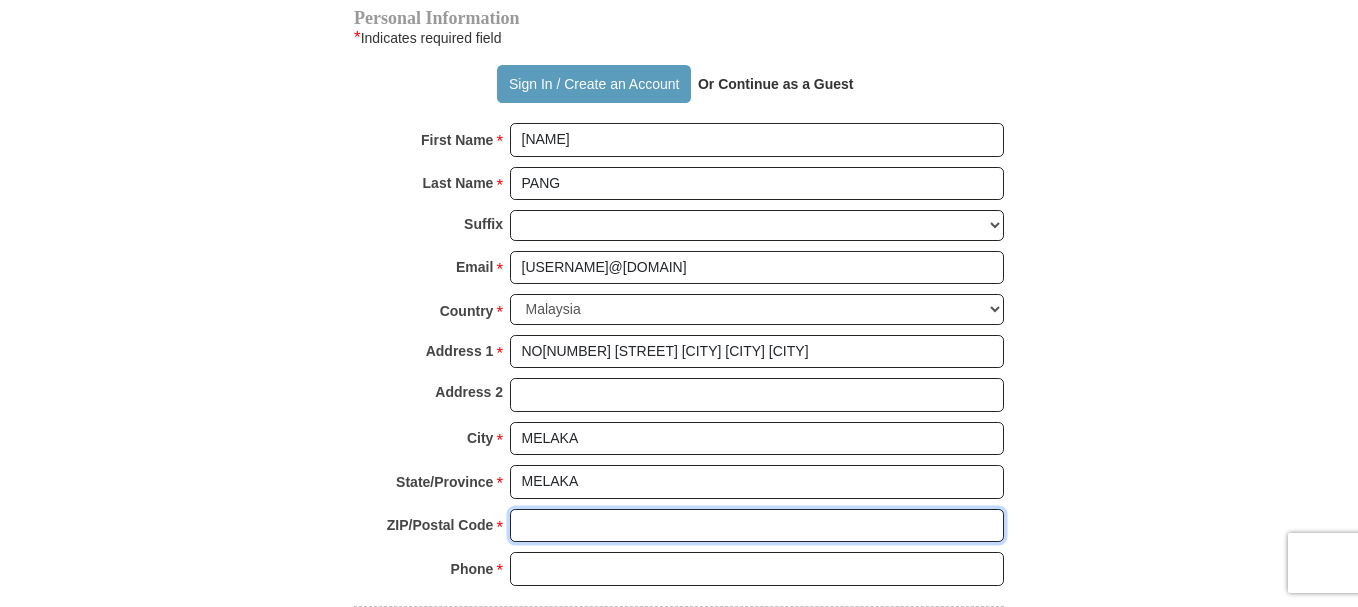 click on "ZIP/Postal Code
*" at bounding box center [757, 526] 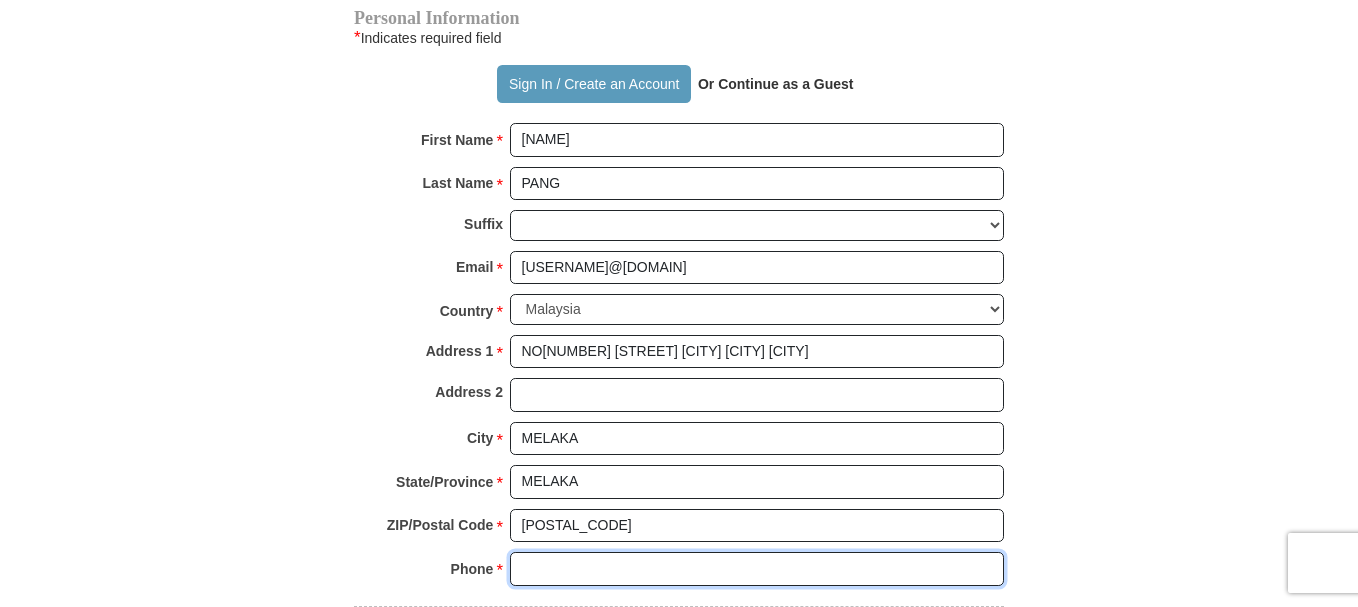 click on "Phone
*
*" at bounding box center (757, 569) 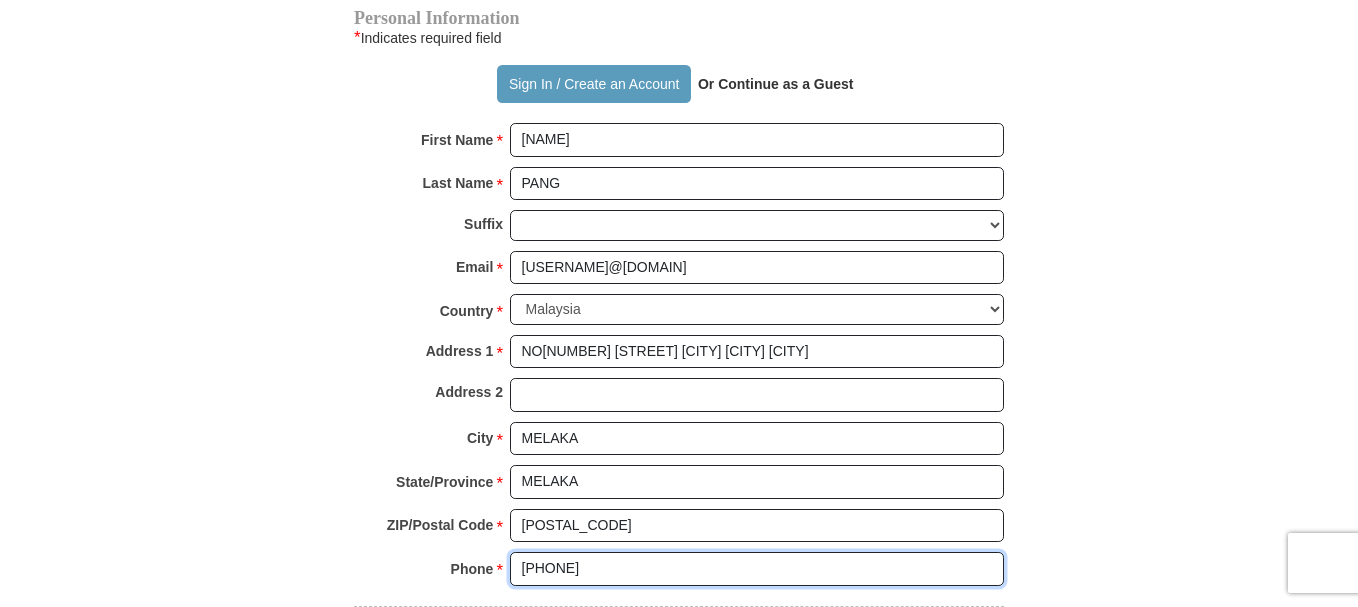 scroll, scrollTop: 2120, scrollLeft: 0, axis: vertical 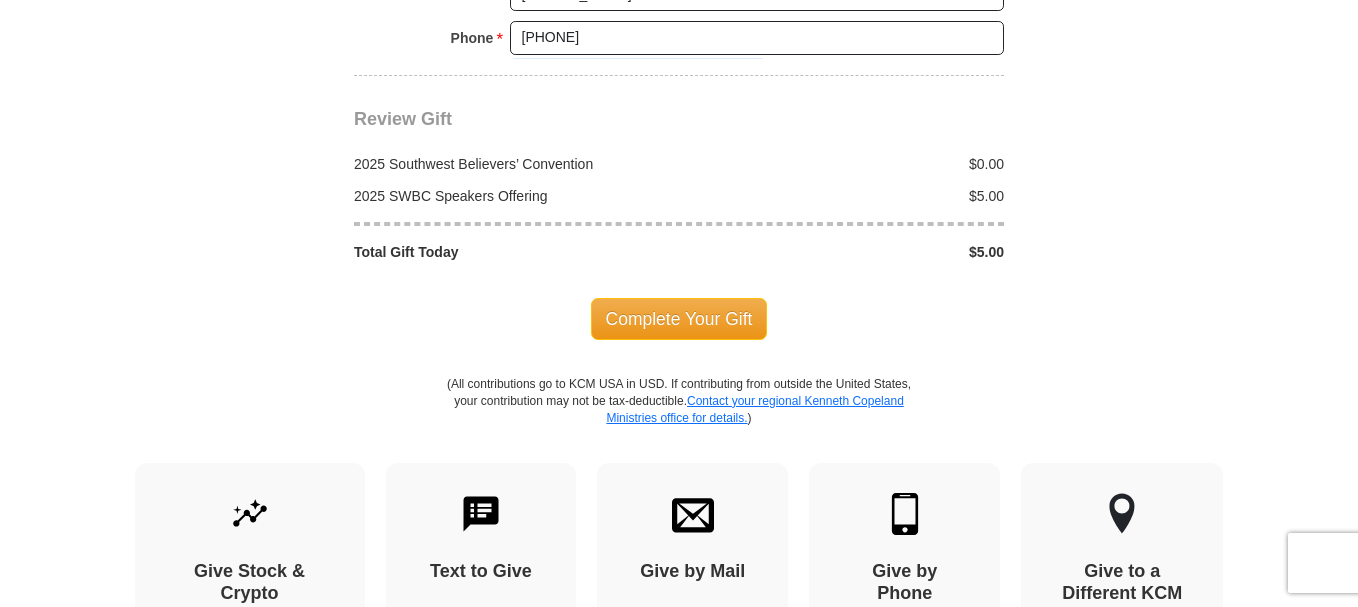 click on "Your partnership and giving are transforming lives all around the world. To sow into your region's KCM office,  CLICK HERE .
Sign In
2025 Southwest Believers’ Convention
Help people experience how one word from God can change their lives—forever!
Select Giving Amount
Amount must be a valid number
$25 $" at bounding box center [679, -181] 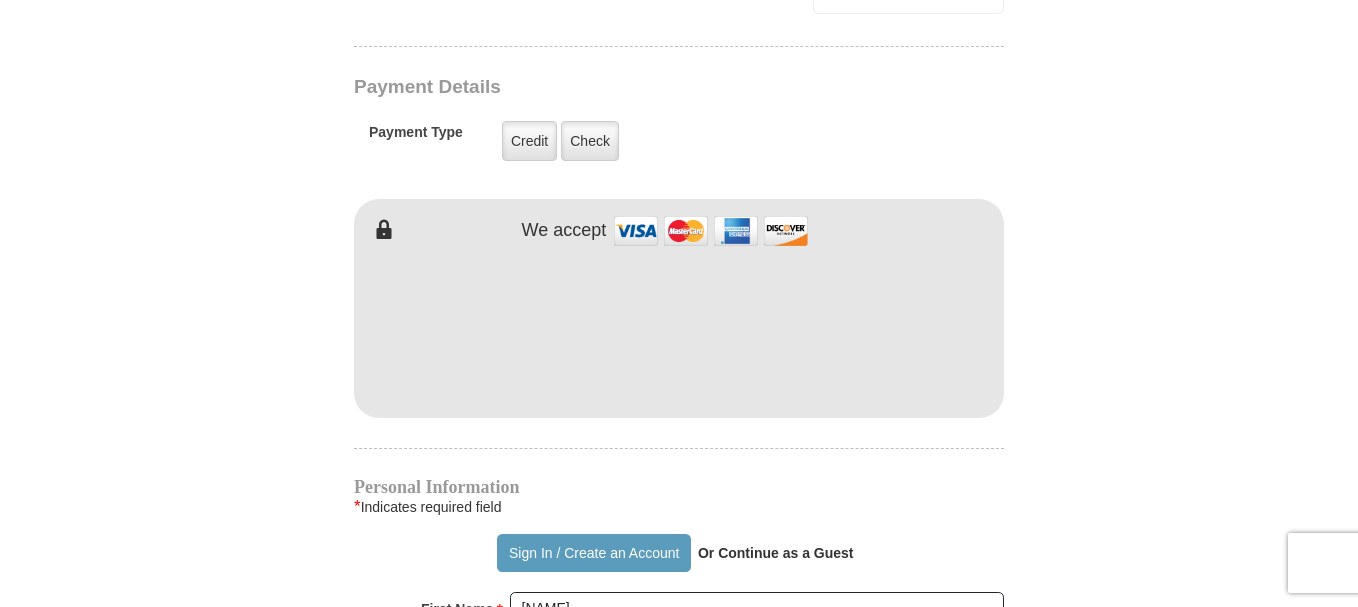 scroll, scrollTop: 1080, scrollLeft: 0, axis: vertical 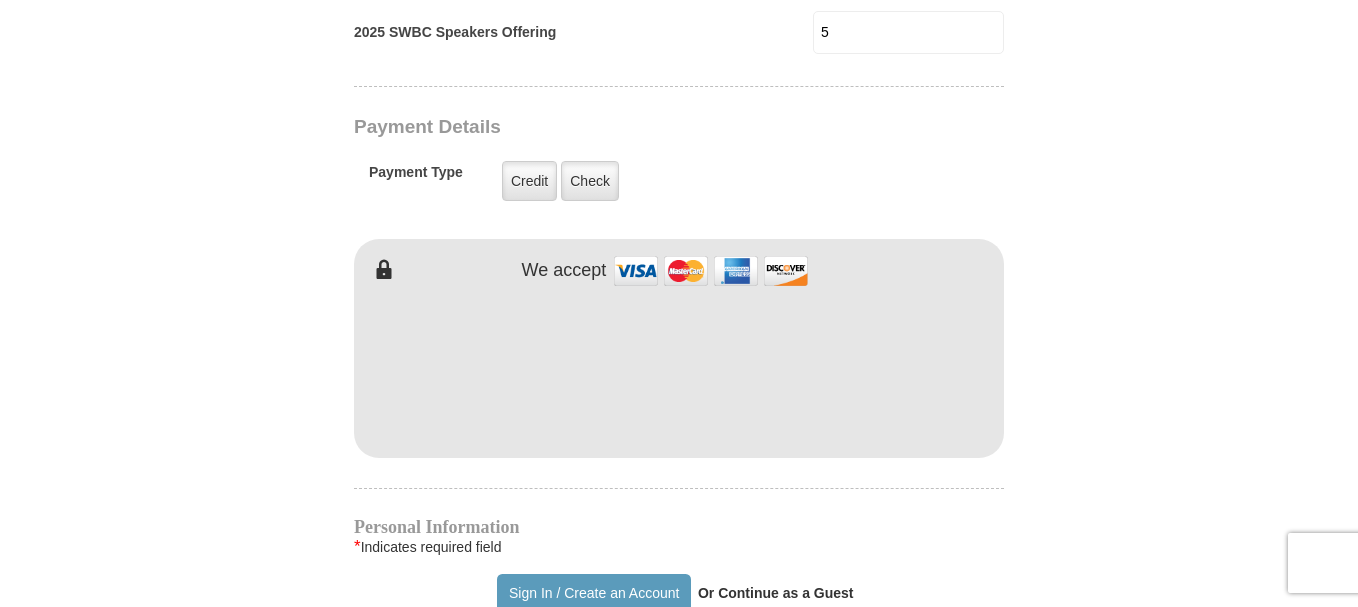 click on "Your partnership and giving are transforming lives all around the world. To sow into your region's KCM office,  CLICK HERE .
Sign In
2025 Southwest Believers’ Convention
Help people experience how one word from God can change their lives—forever!
Select Giving Amount
Amount must be a valid number
$25 $" at bounding box center [679, 859] 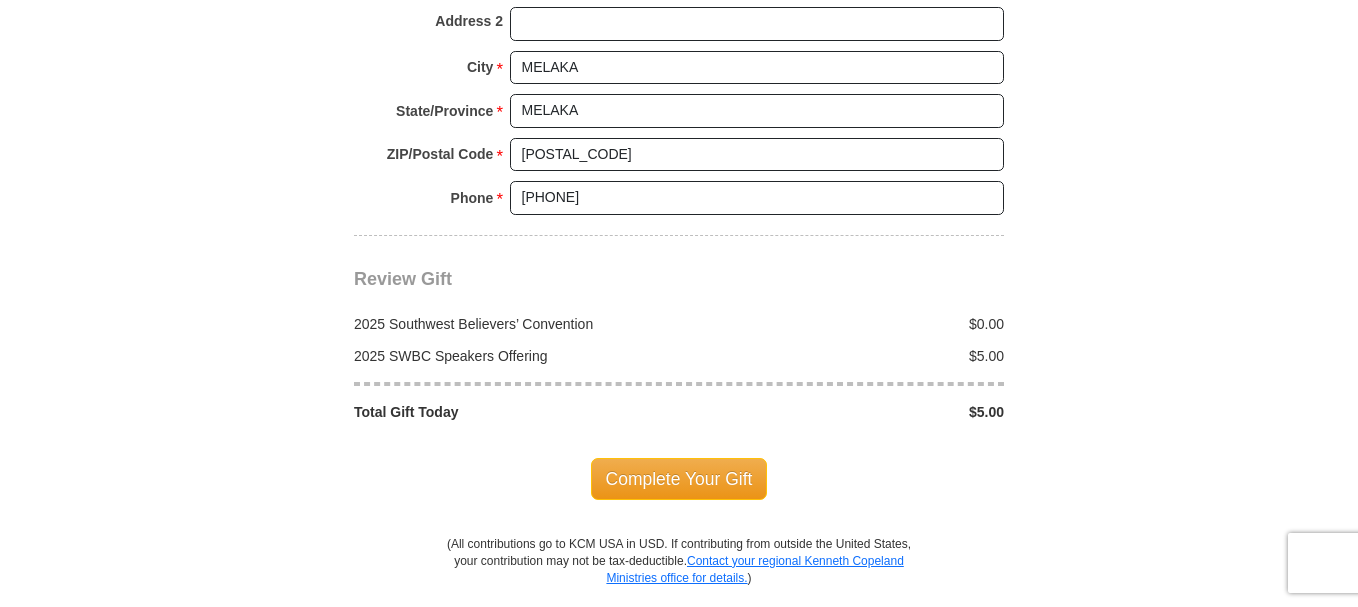 scroll, scrollTop: 2000, scrollLeft: 0, axis: vertical 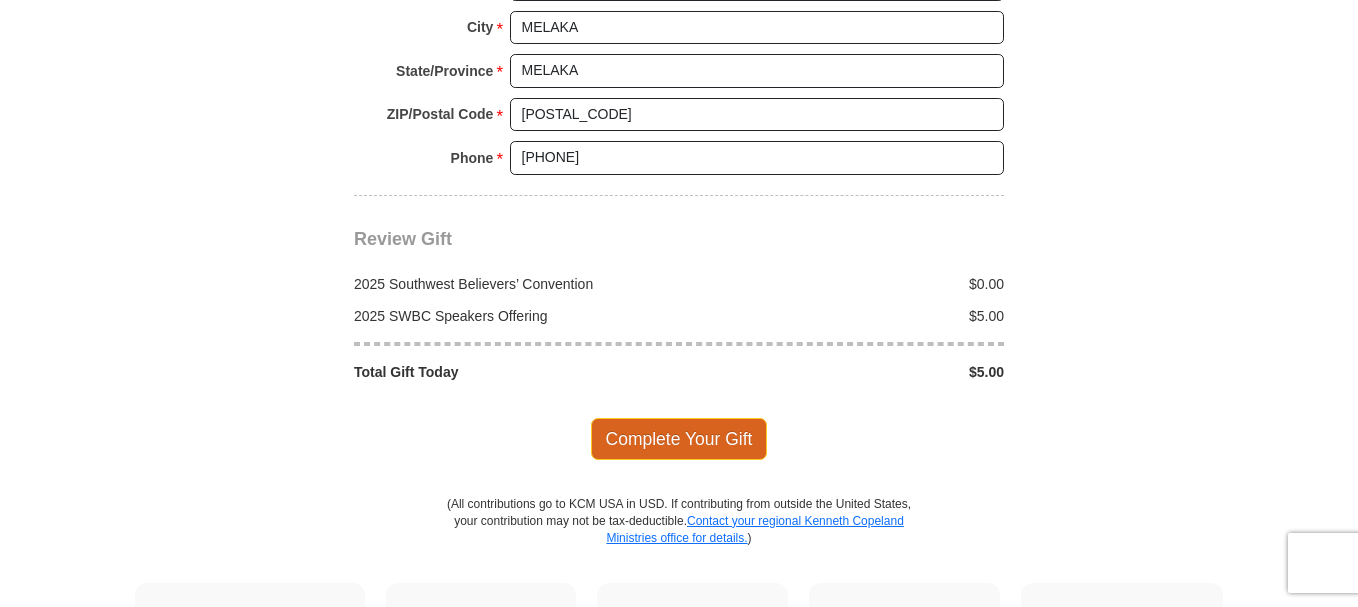 click on "Complete Your Gift" at bounding box center [679, 439] 